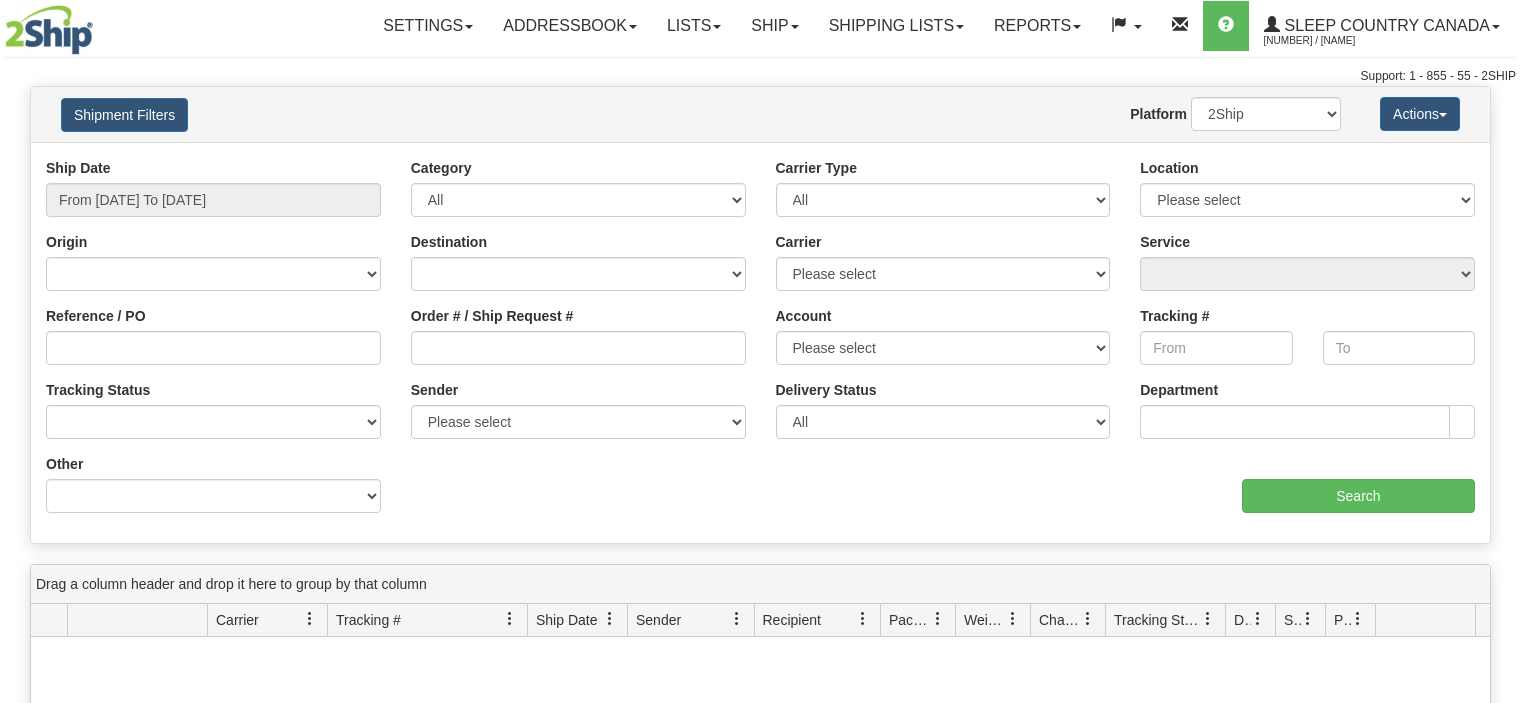 scroll, scrollTop: 0, scrollLeft: 0, axis: both 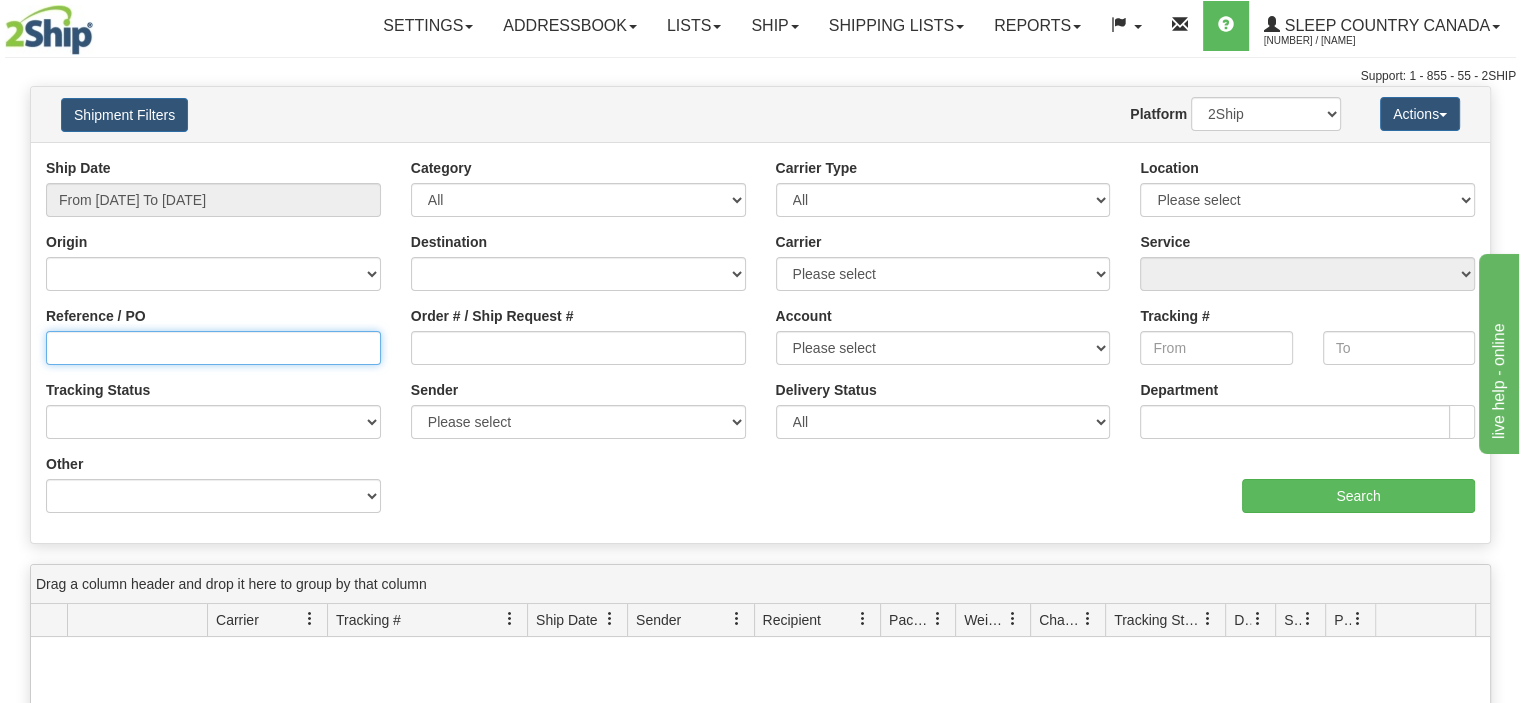 click on "Reference / PO" at bounding box center (213, 348) 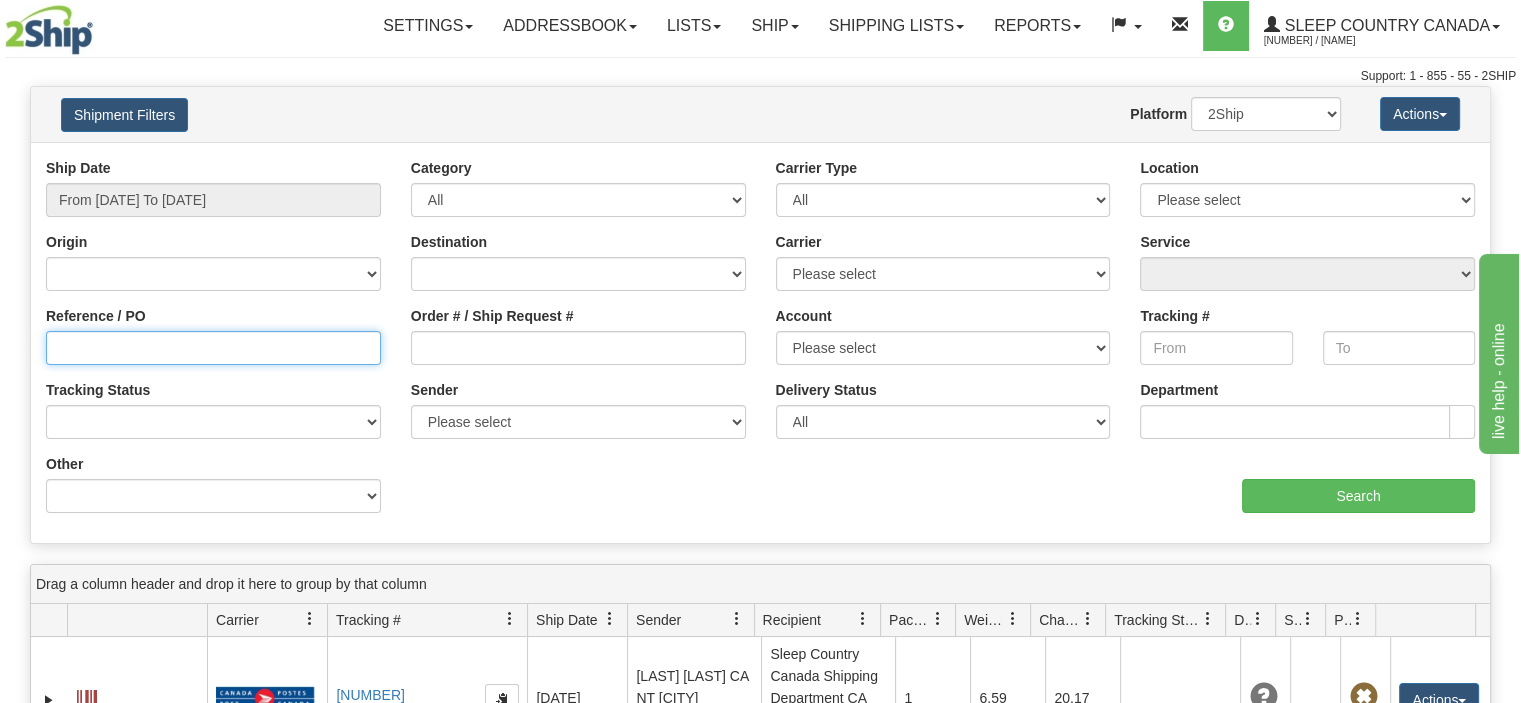 paste on "[NUMBER]" 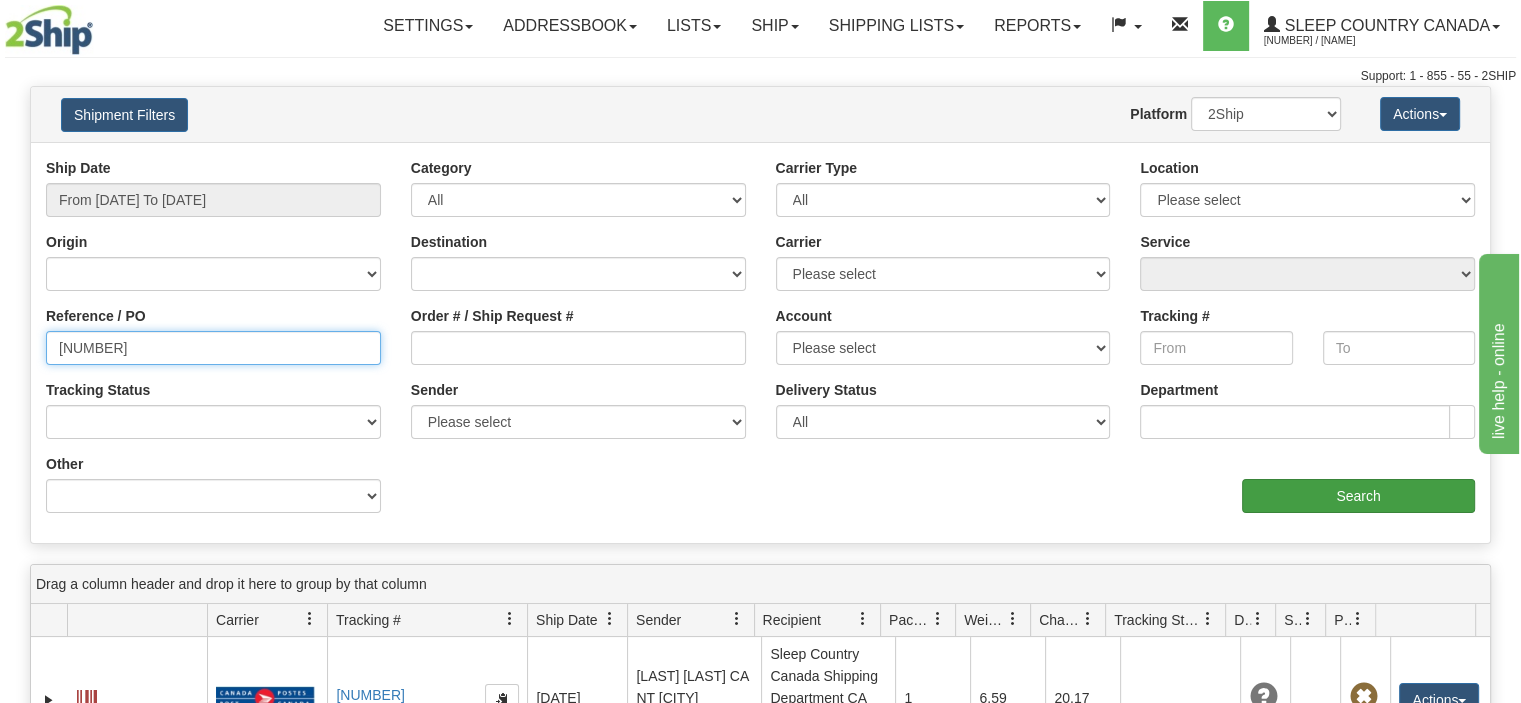 type on "[NUMBER]" 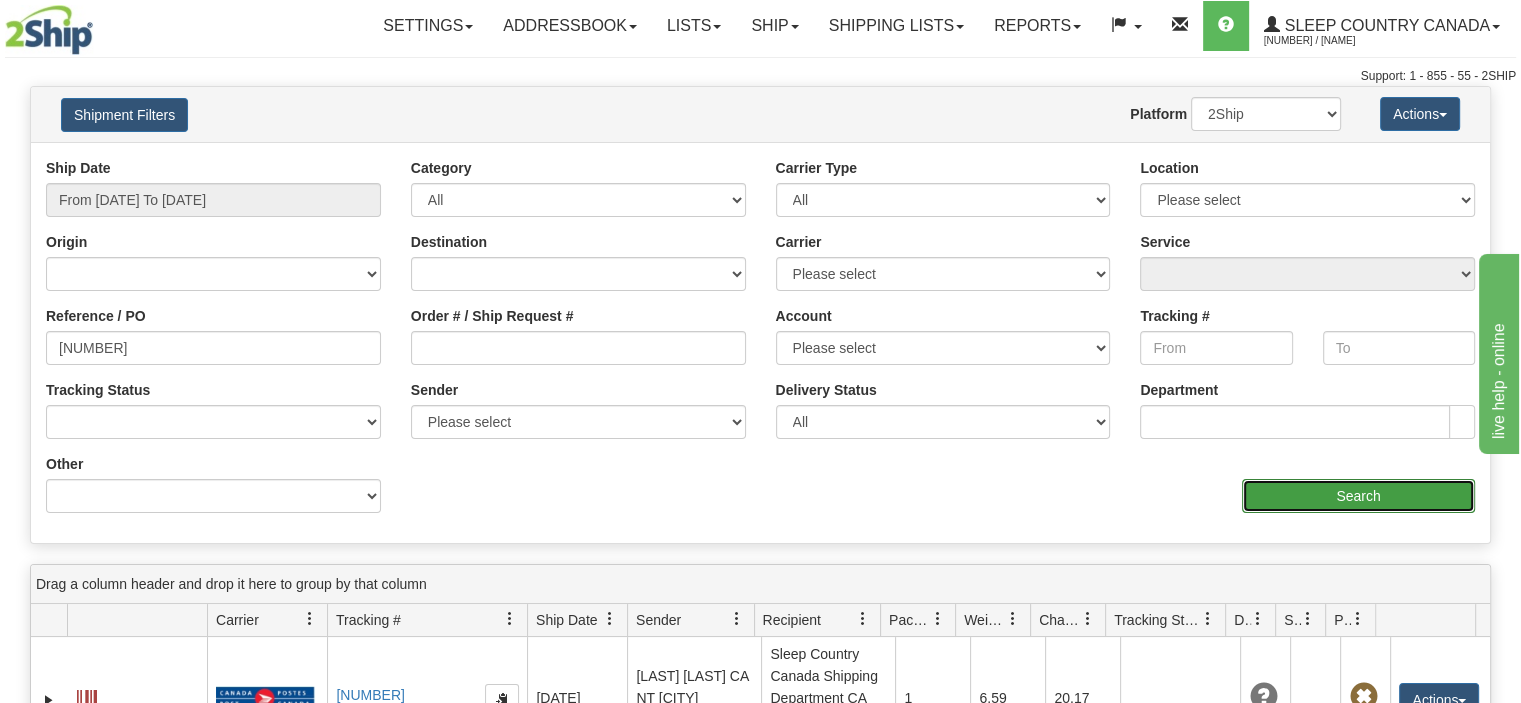 click on "Search" at bounding box center (1358, 496) 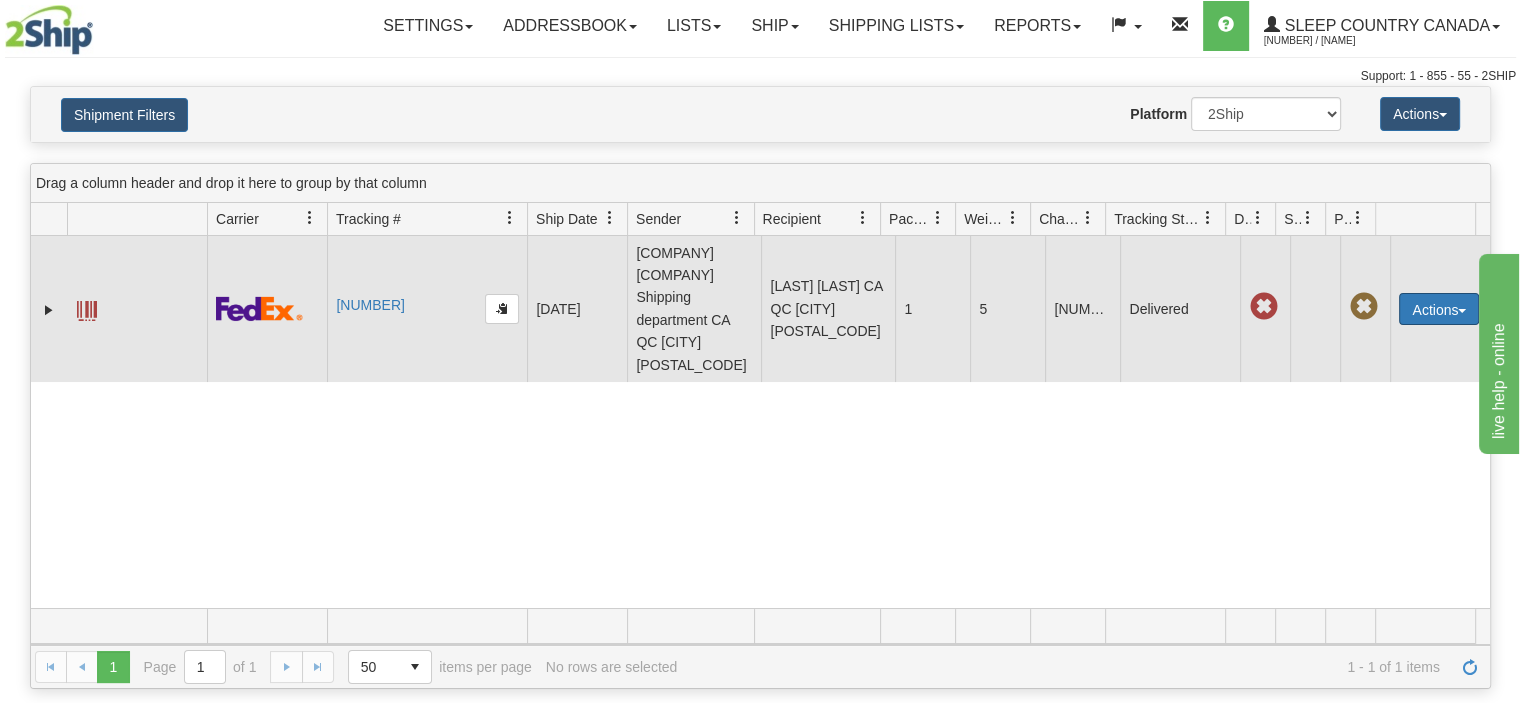 click on "Actions" at bounding box center [1439, 309] 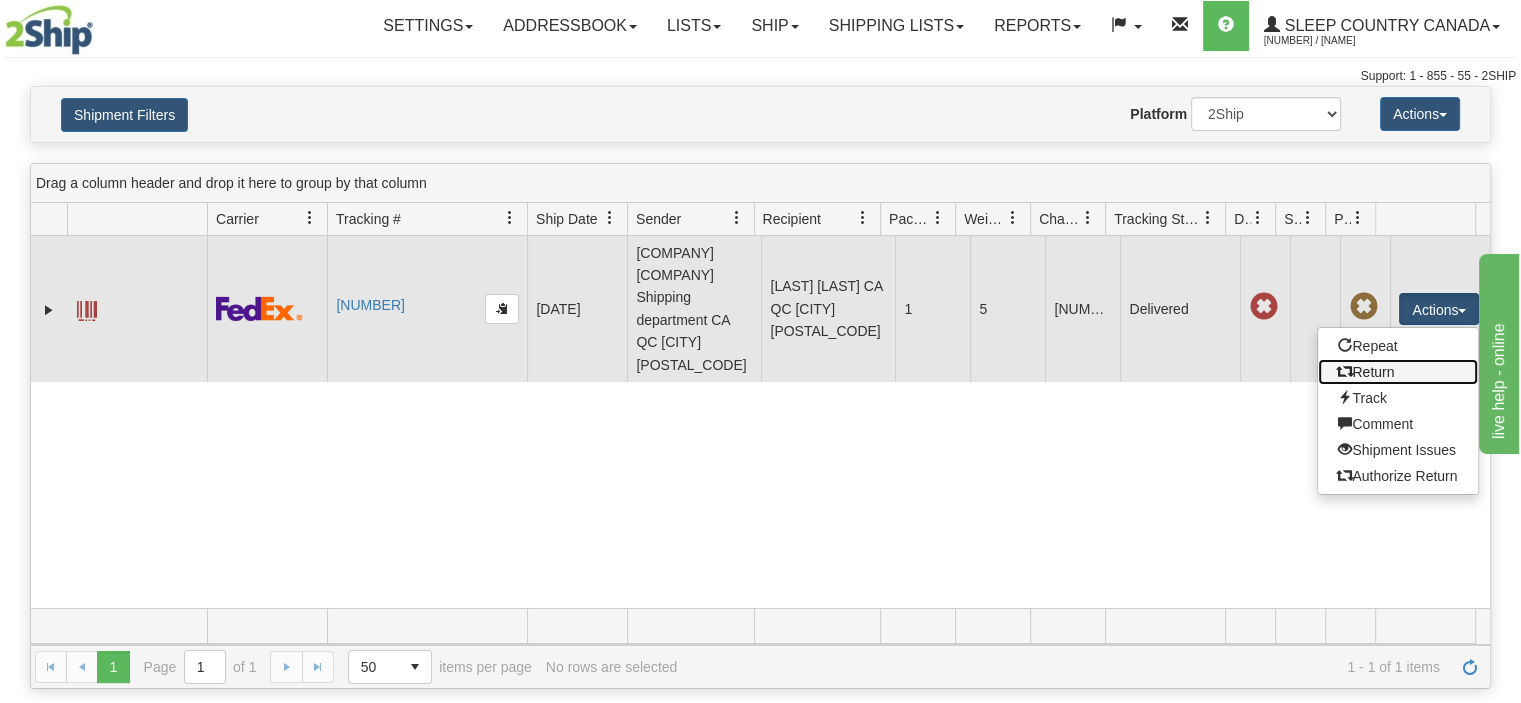 click on "Return" at bounding box center (1398, 372) 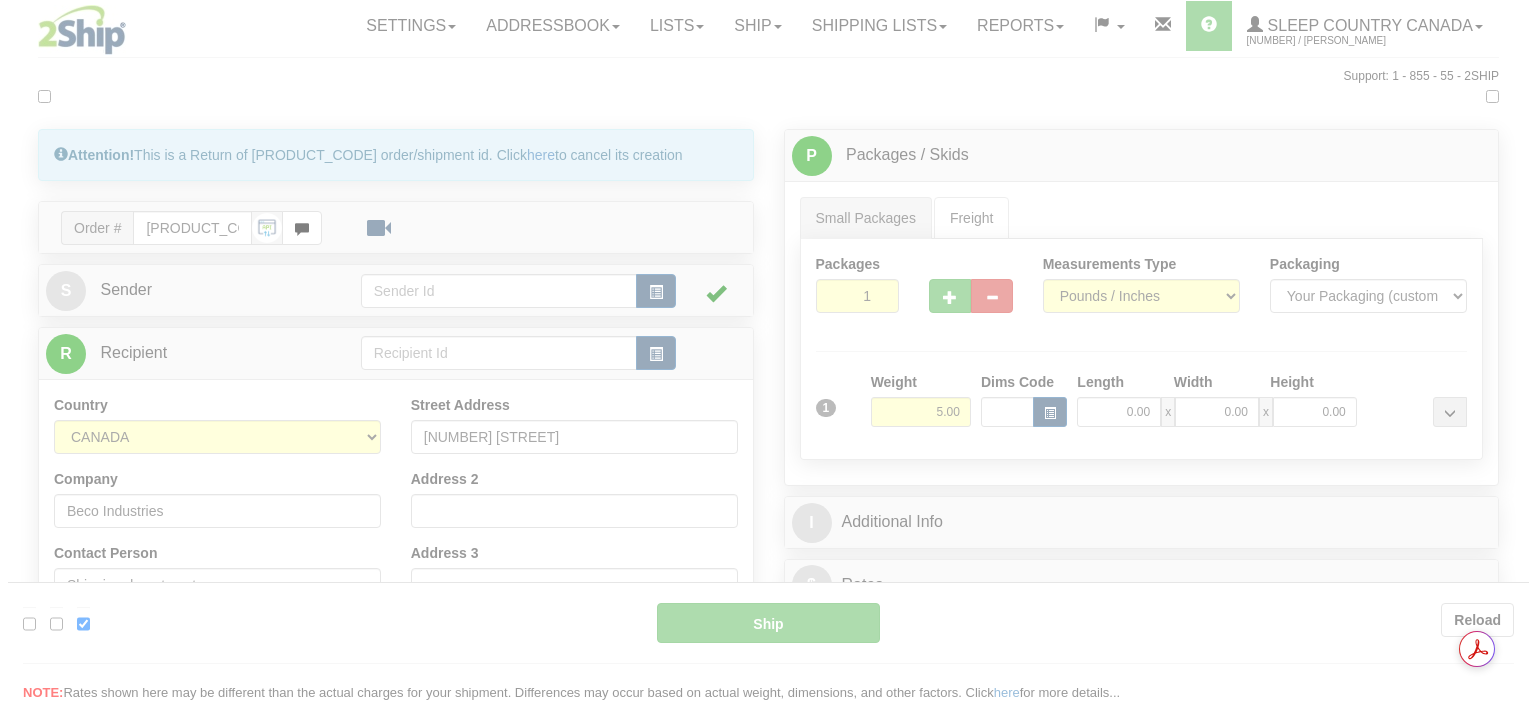 scroll, scrollTop: 0, scrollLeft: 0, axis: both 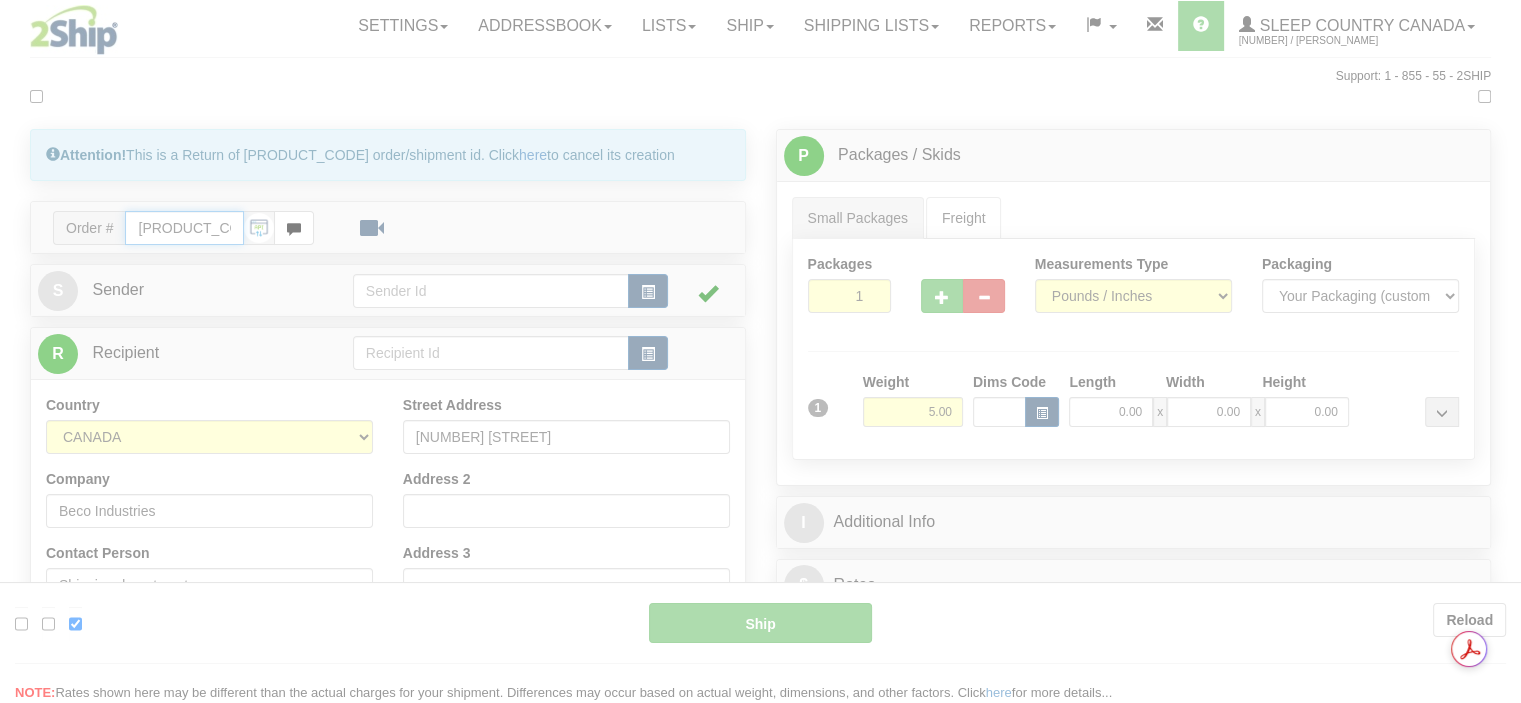 type on "92" 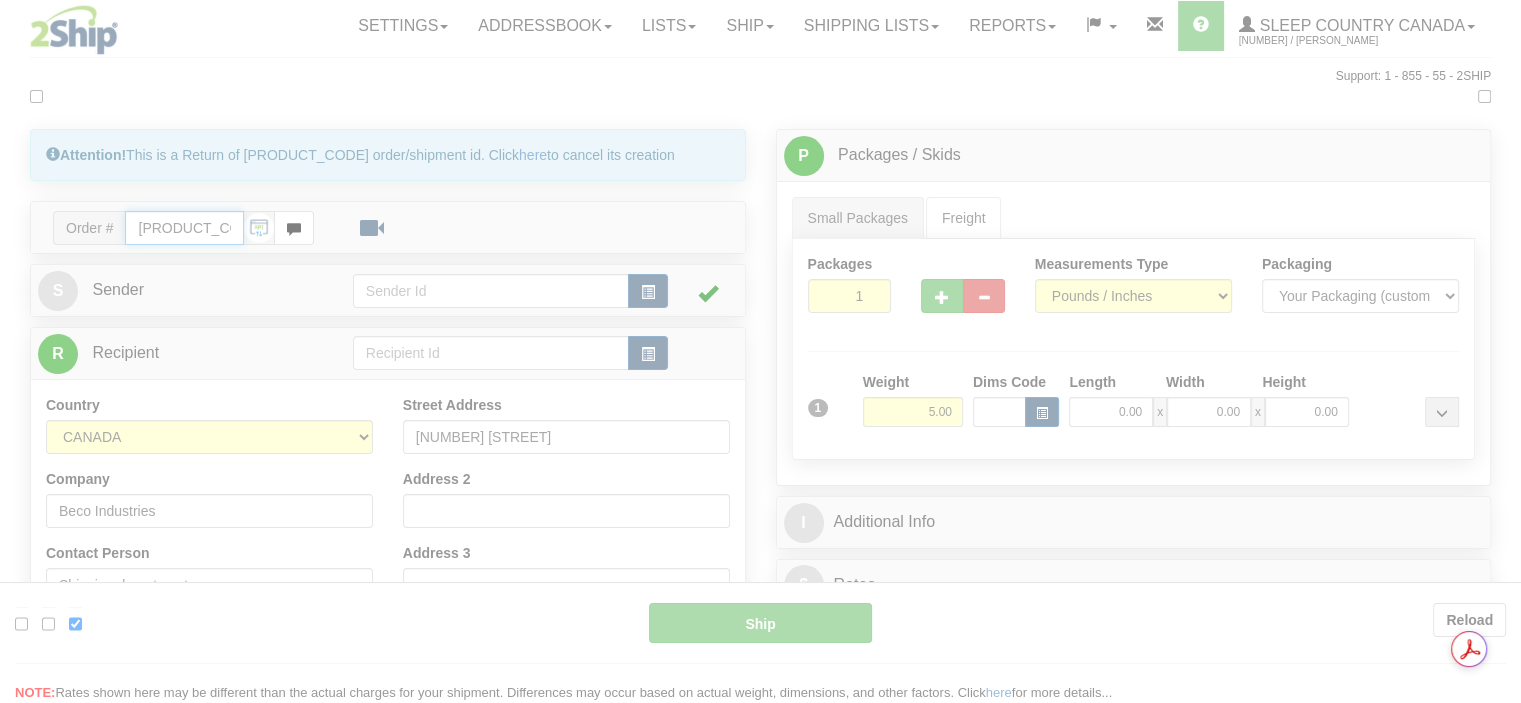 type on "14:20" 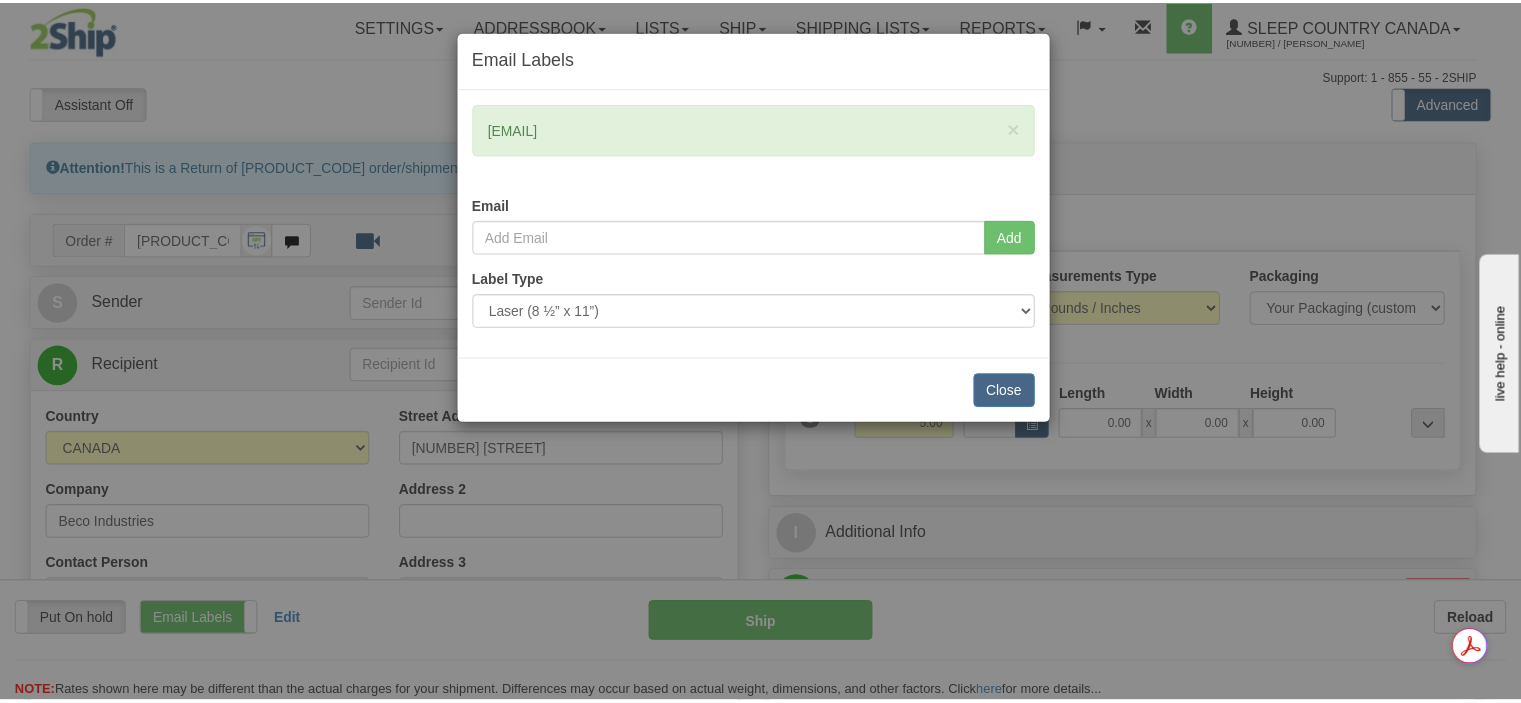 scroll, scrollTop: 0, scrollLeft: 0, axis: both 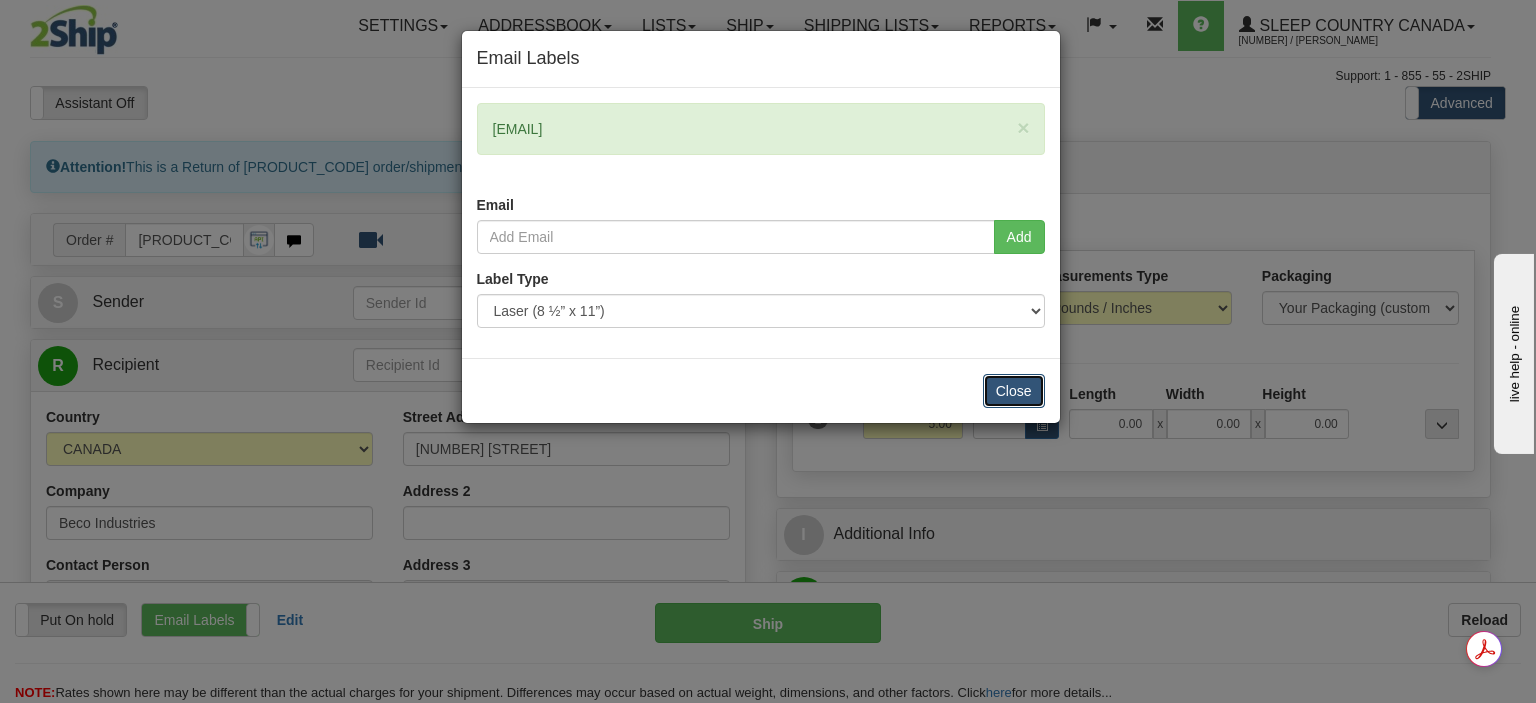 click on "Close" at bounding box center [1014, 391] 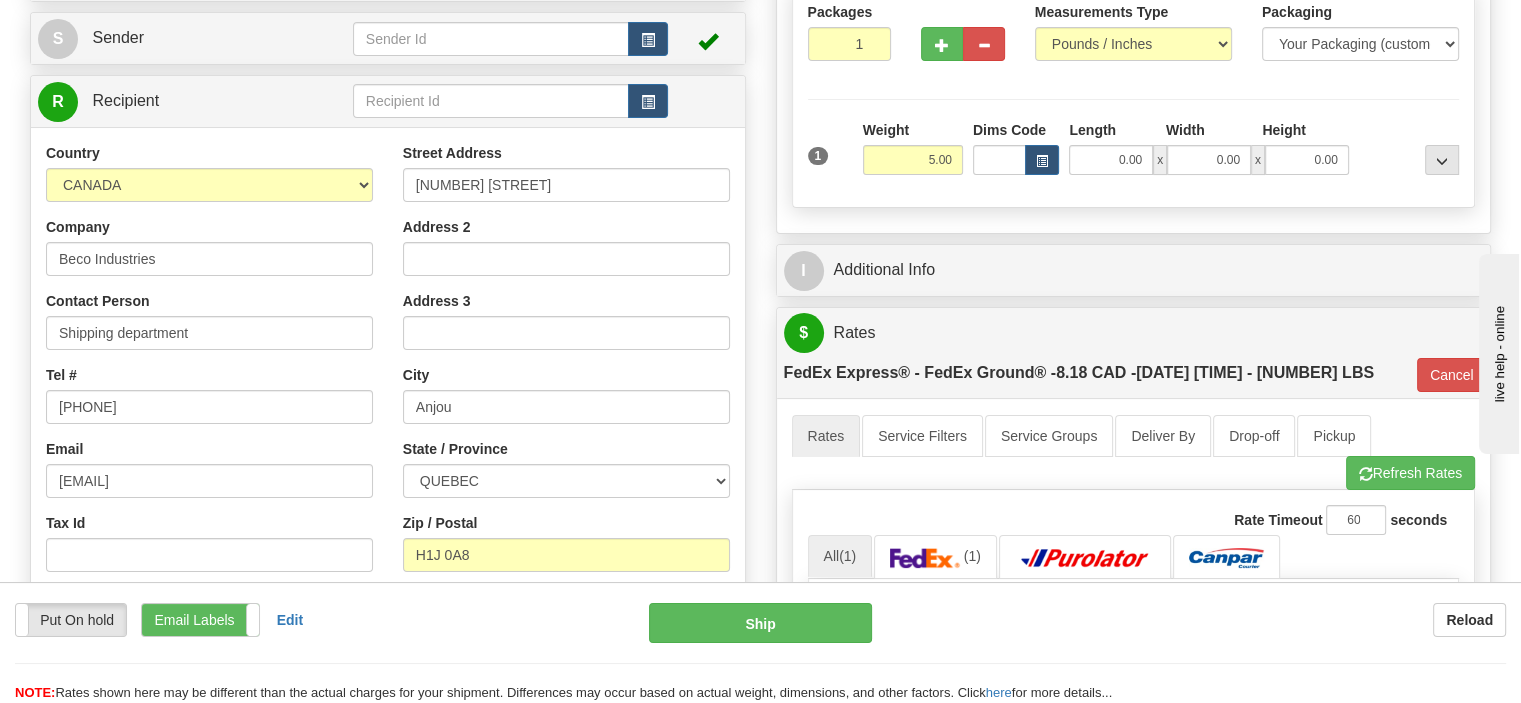 scroll, scrollTop: 300, scrollLeft: 0, axis: vertical 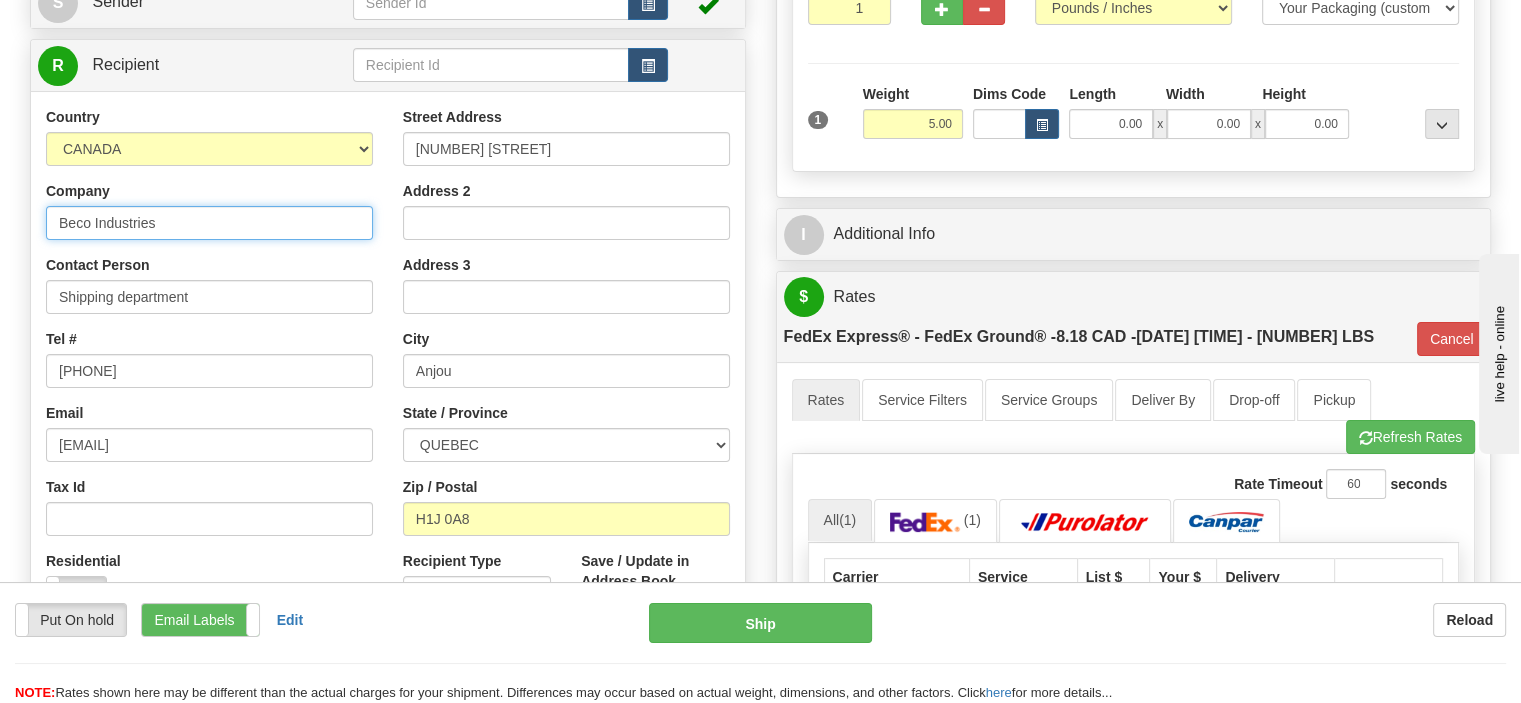 drag, startPoint x: 261, startPoint y: 227, endPoint x: -262, endPoint y: 169, distance: 526.20624 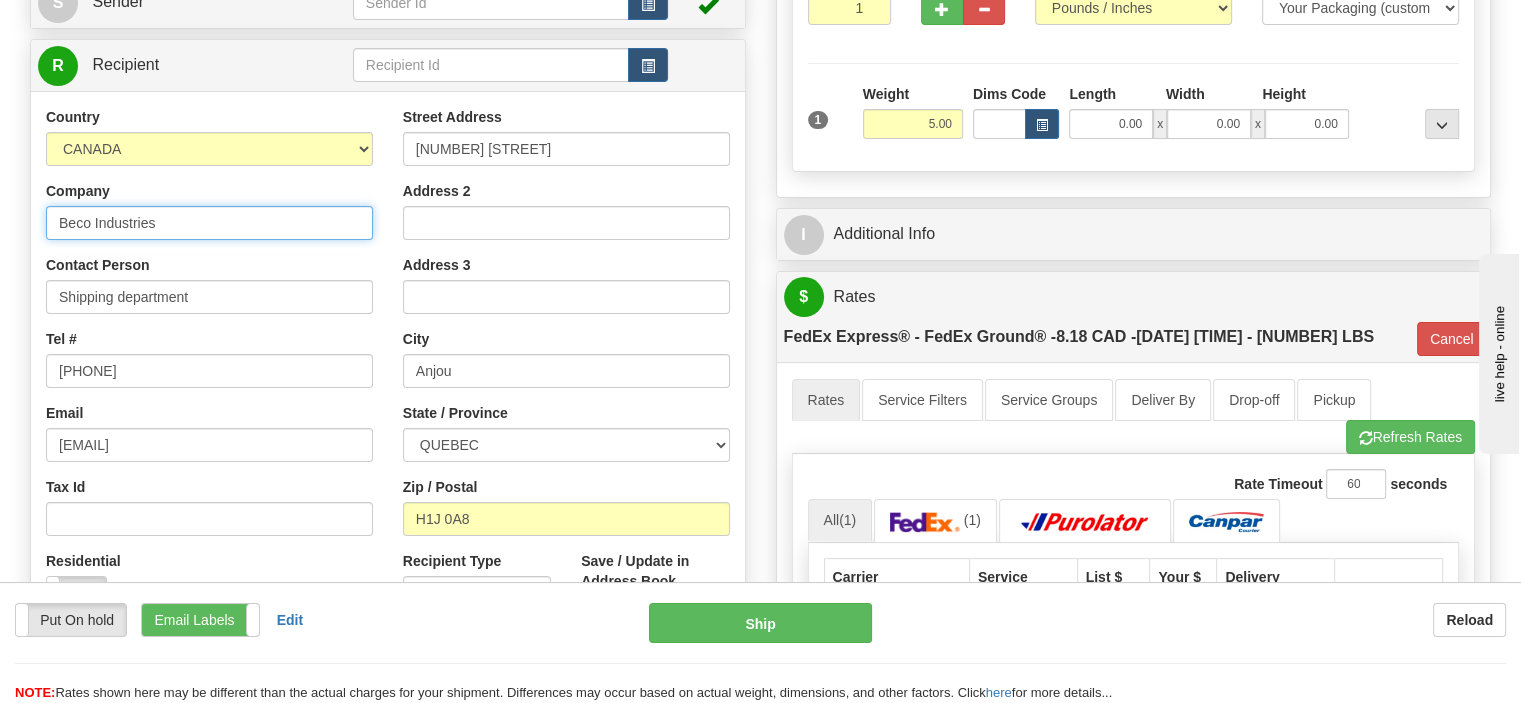 click on "Training Course
Close
Toggle navigation
Settings
Shipping Preferences New Senders" at bounding box center [760, 51] 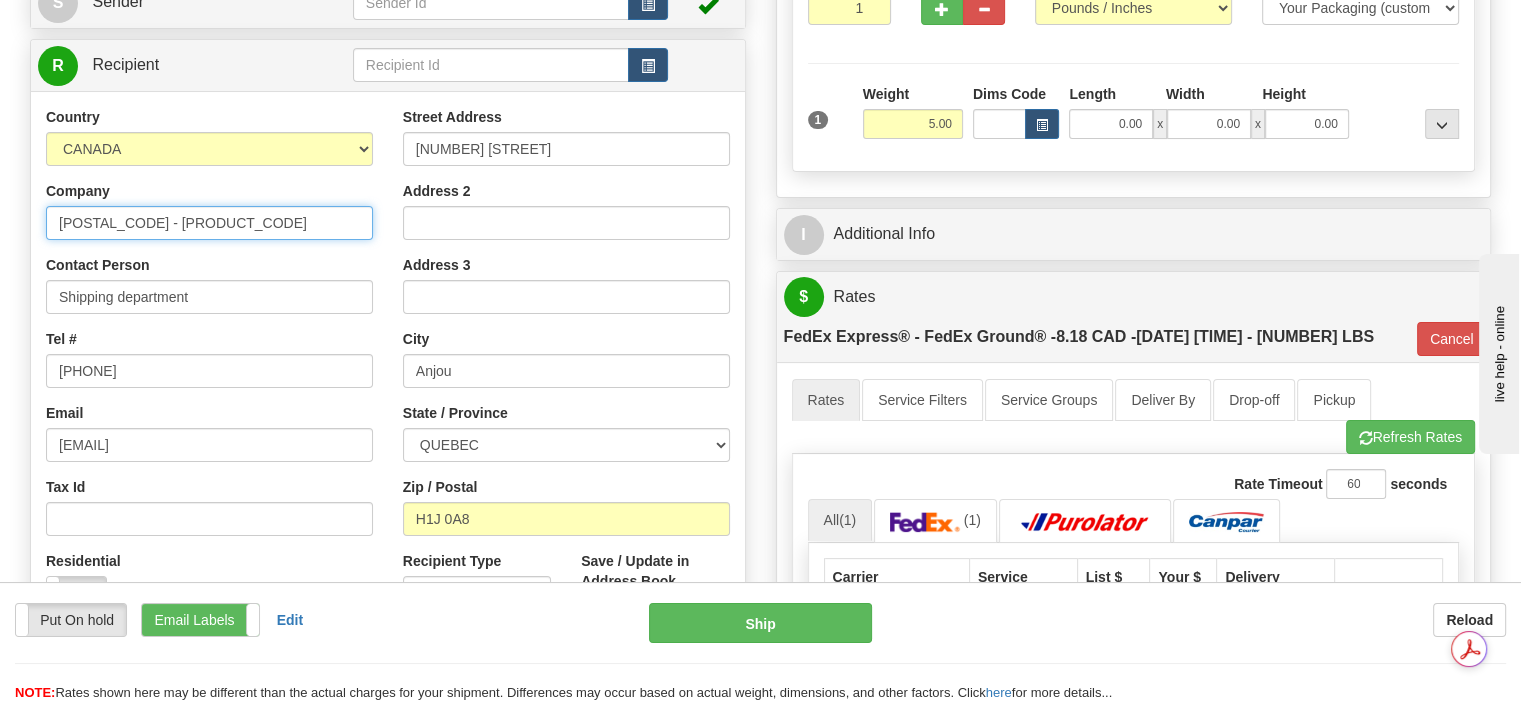 type on "DC 914 - SLEEP COUNTRY" 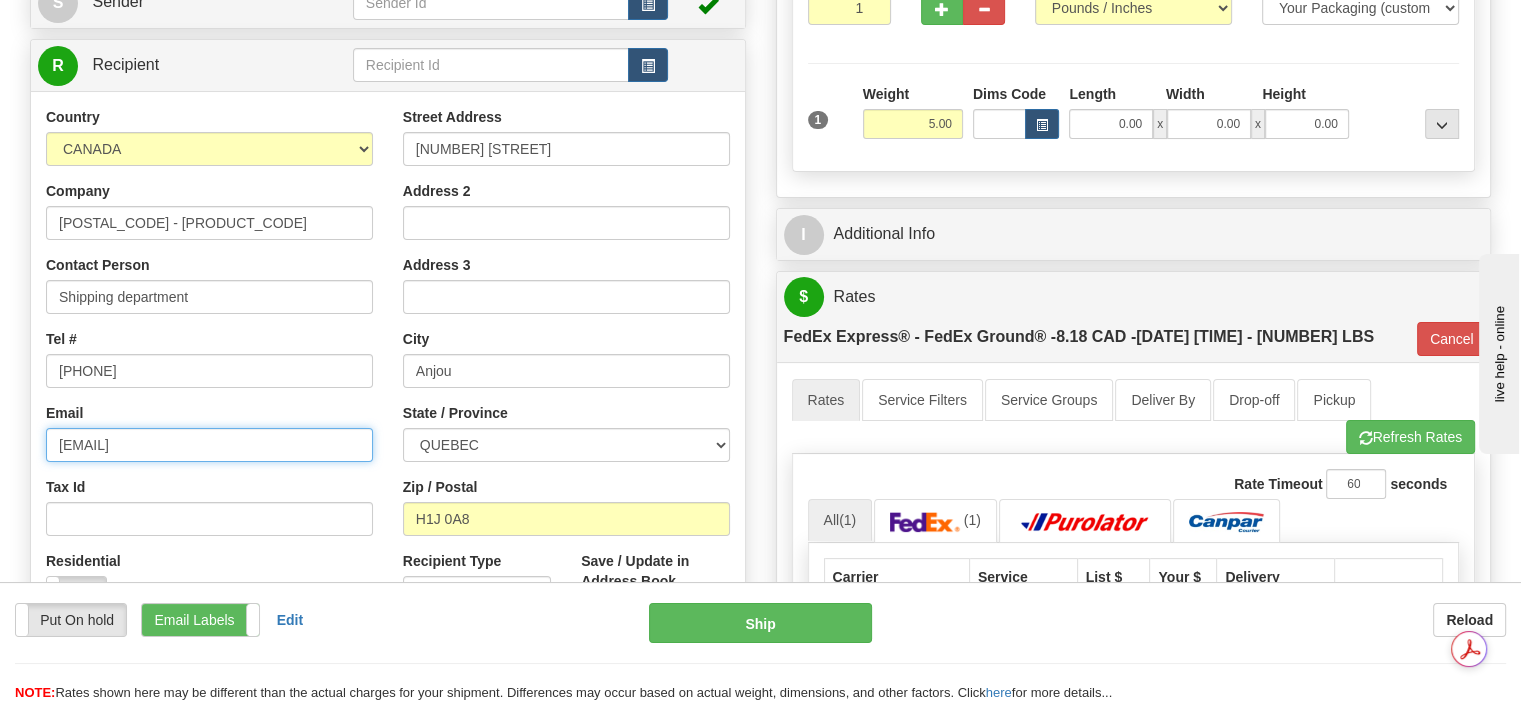 drag, startPoint x: 285, startPoint y: 447, endPoint x: -400, endPoint y: 367, distance: 689.6557 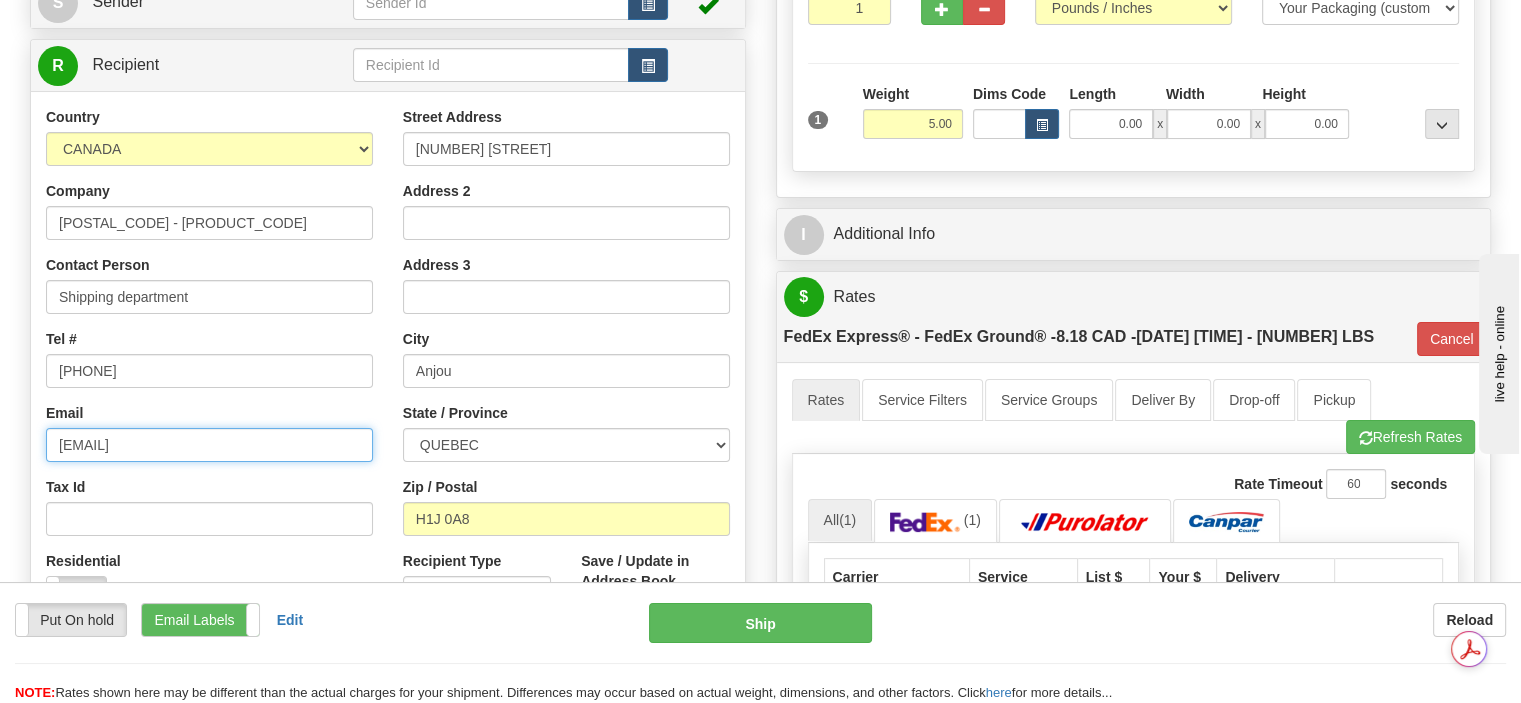 type on "CS@support.sleepcountry.ca" 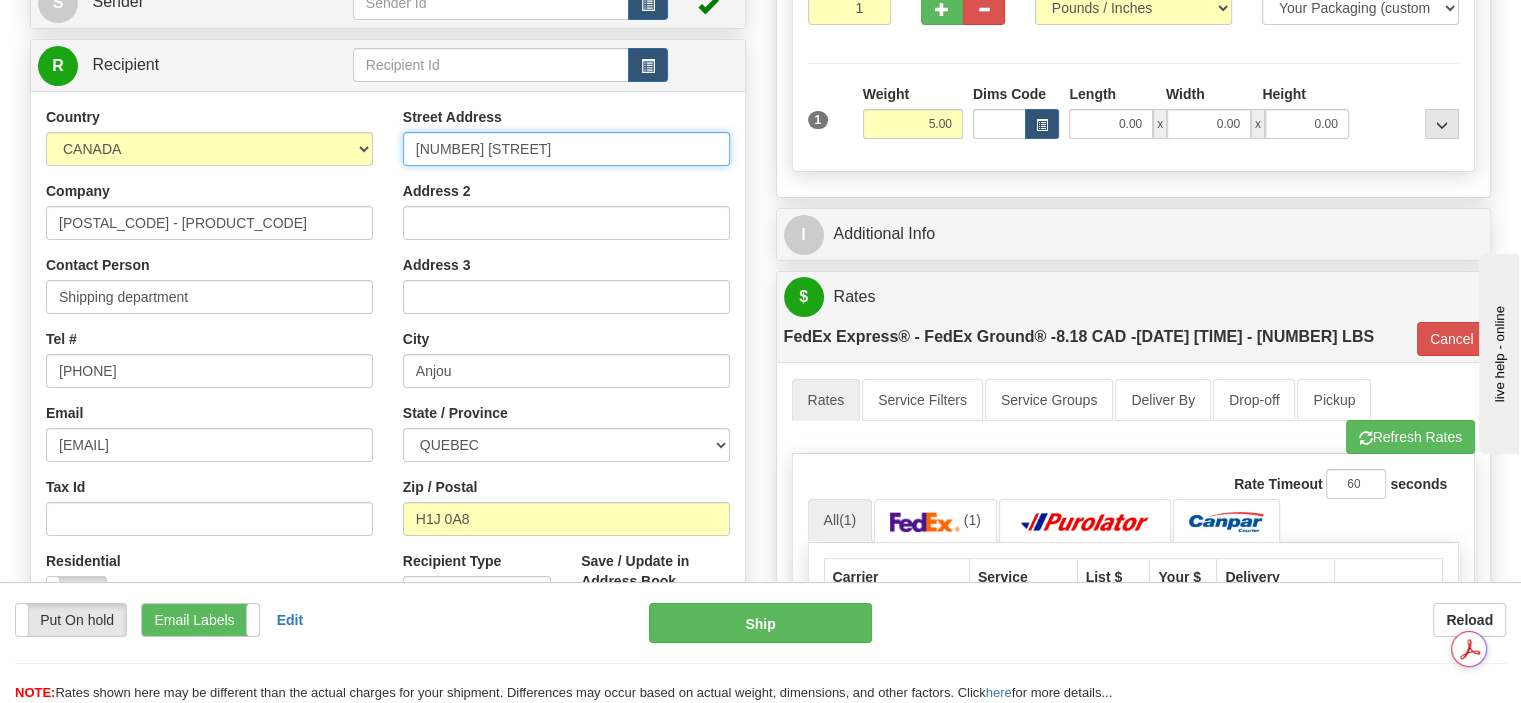 drag, startPoint x: 564, startPoint y: 140, endPoint x: 115, endPoint y: 104, distance: 450.4409 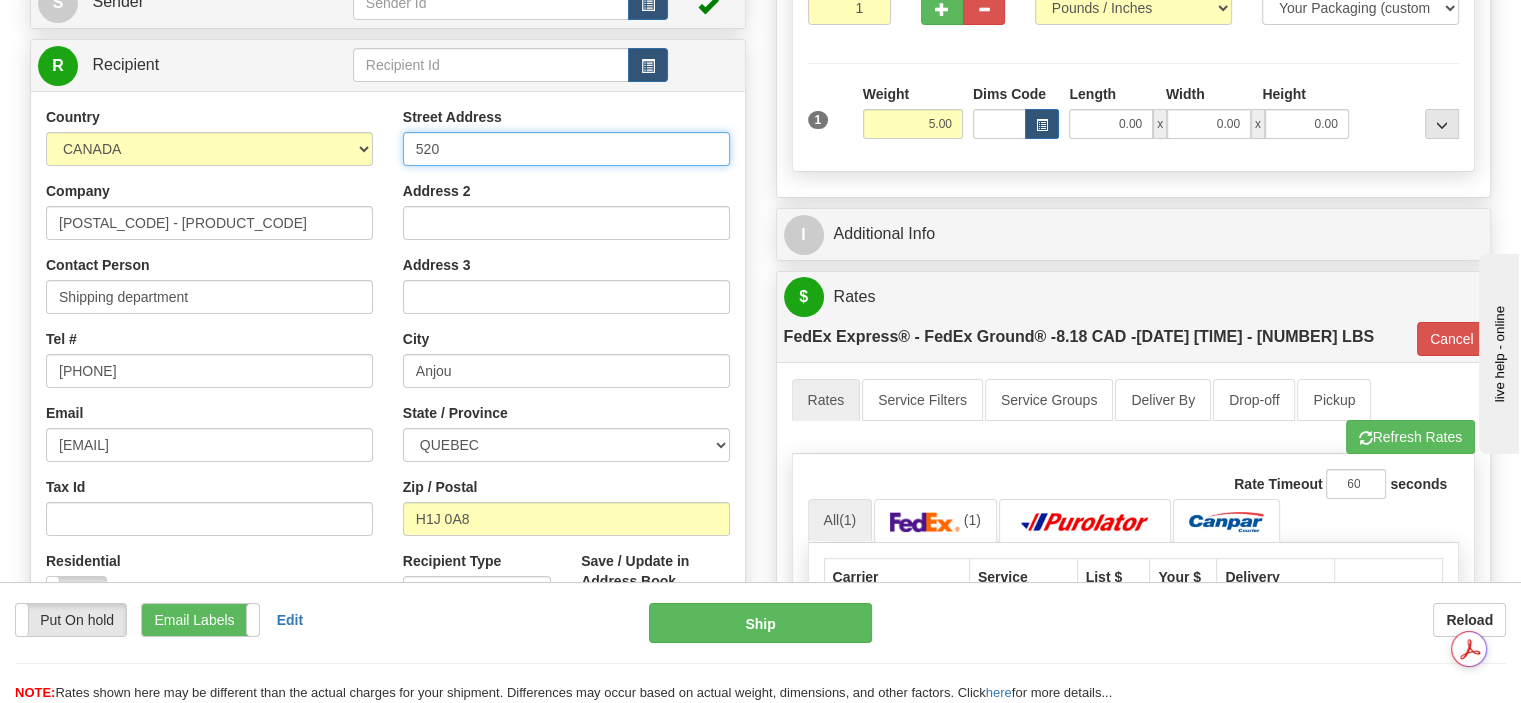 type on "520 COLLEGE ST EAST" 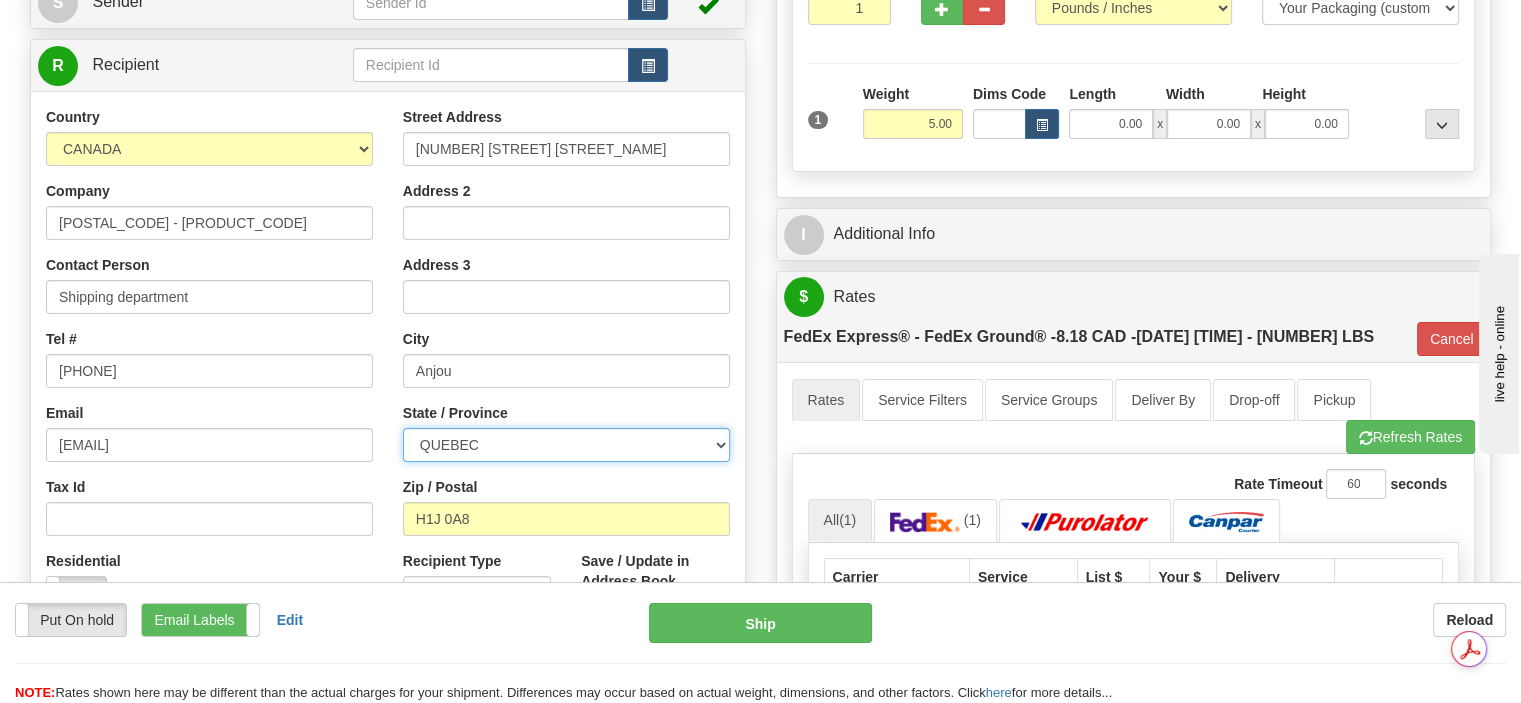select on "ON" 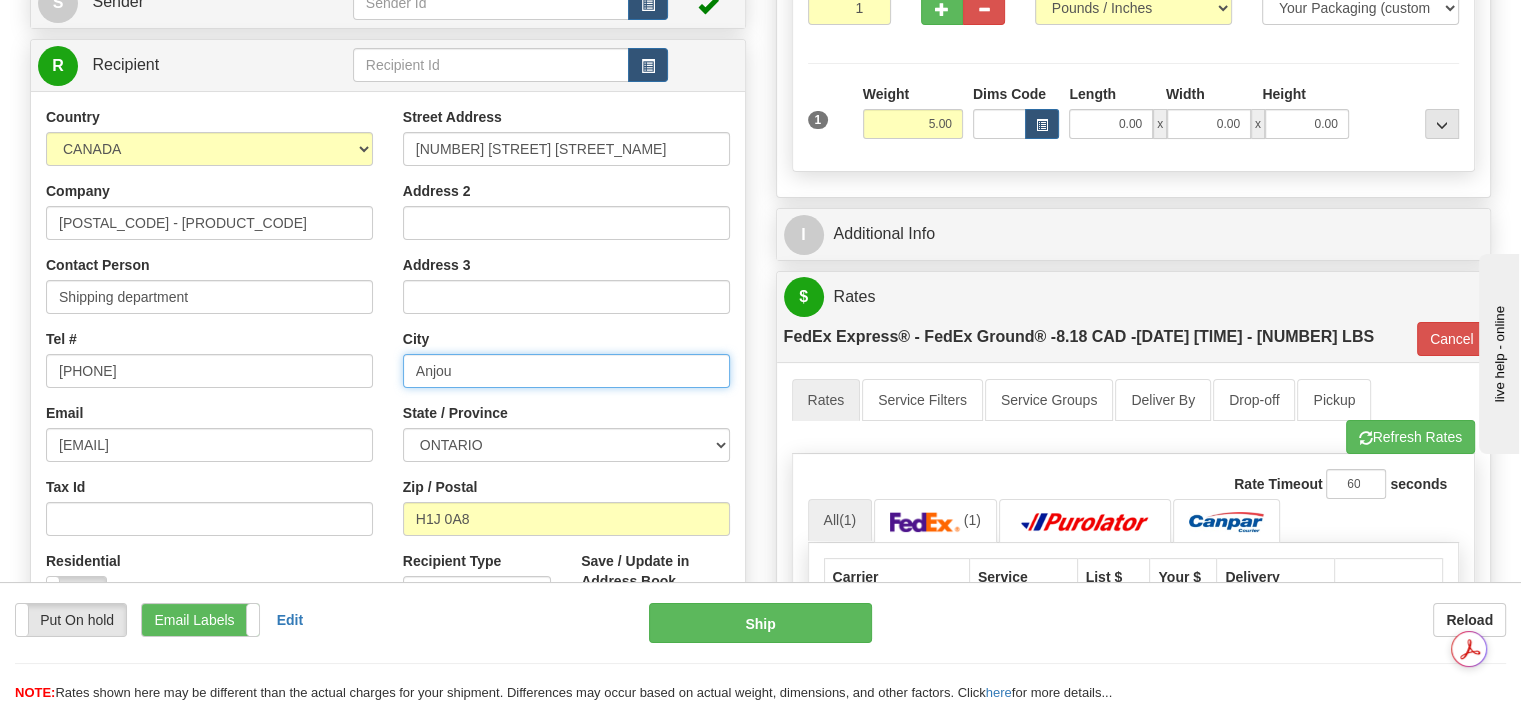 drag, startPoint x: 481, startPoint y: 373, endPoint x: 359, endPoint y: 372, distance: 122.0041 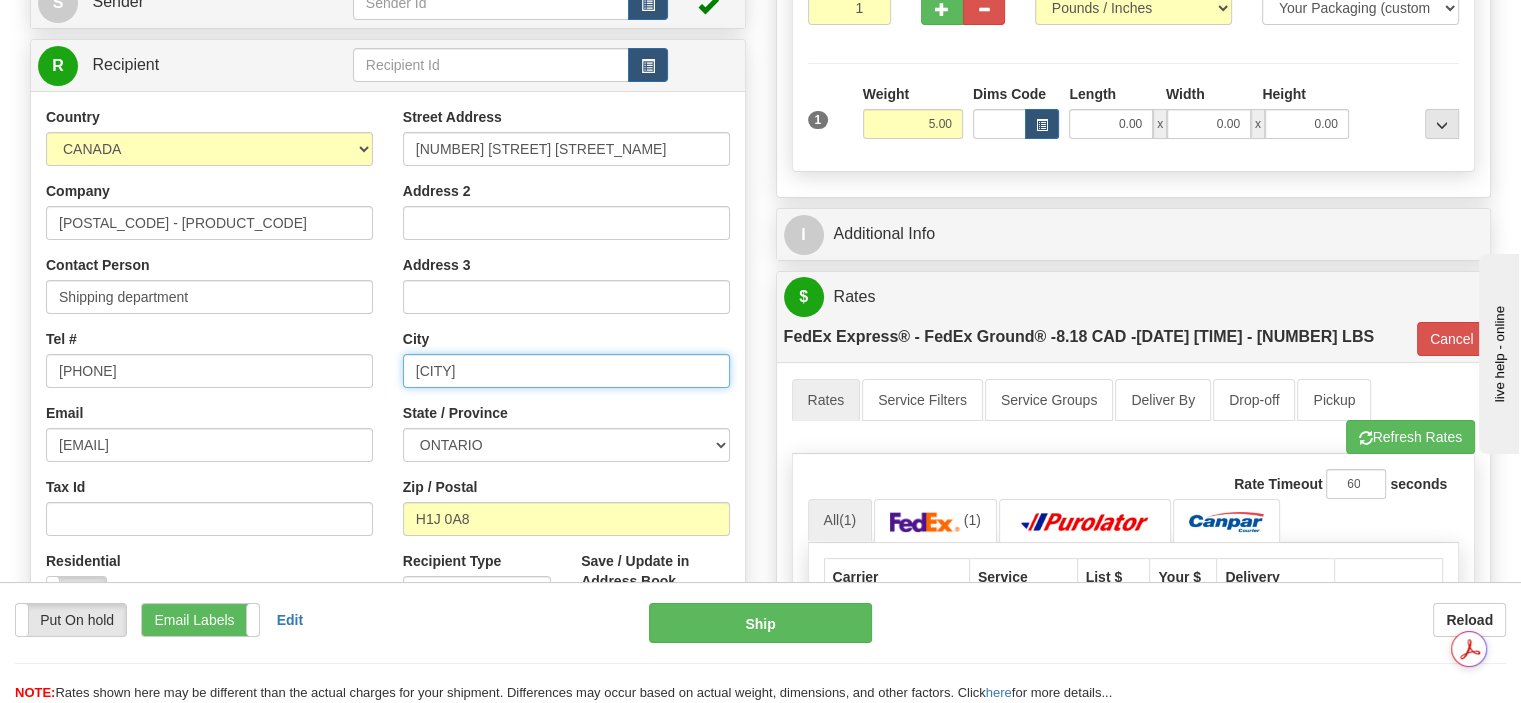 type on "BELLEVILLE" 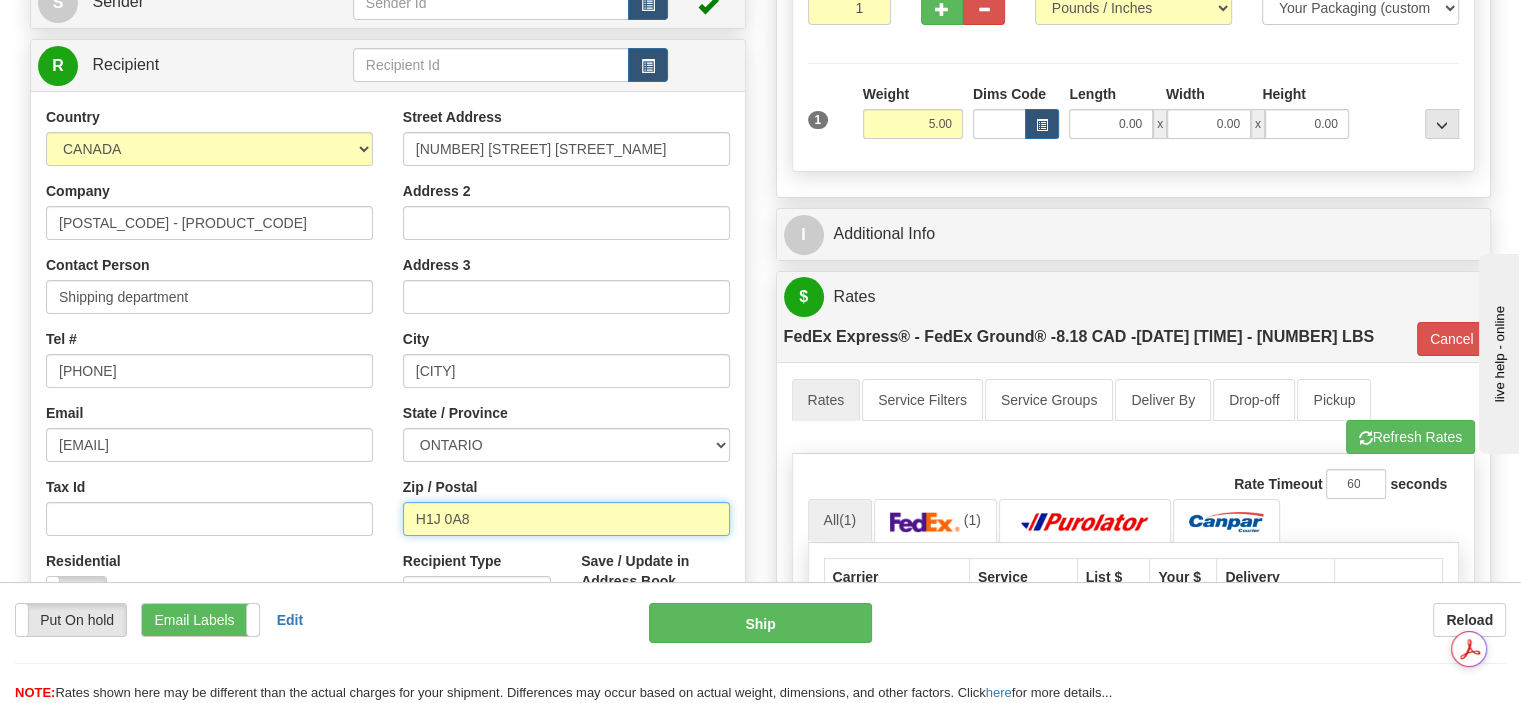 click on "H1J 0A8" at bounding box center (566, 519) 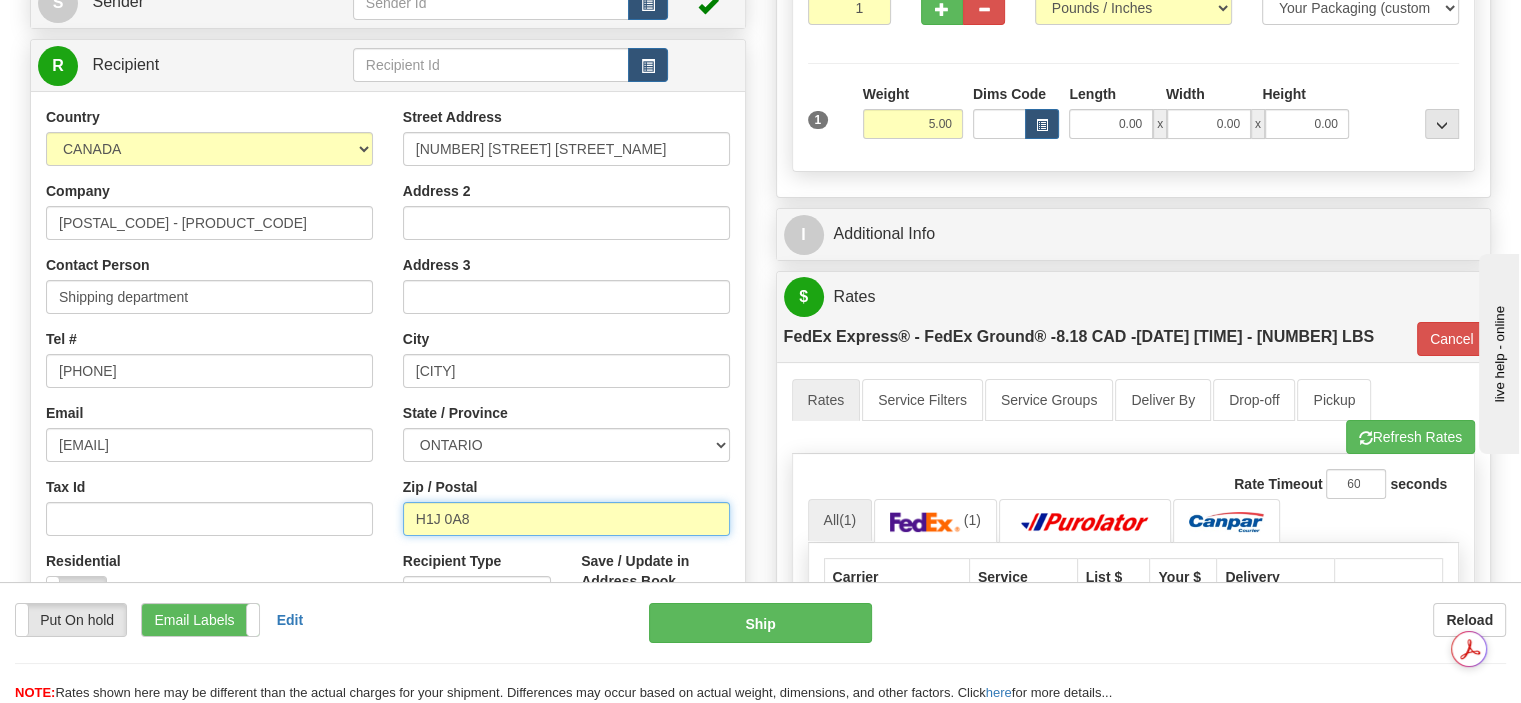 drag, startPoint x: 488, startPoint y: 524, endPoint x: 384, endPoint y: 522, distance: 104.019226 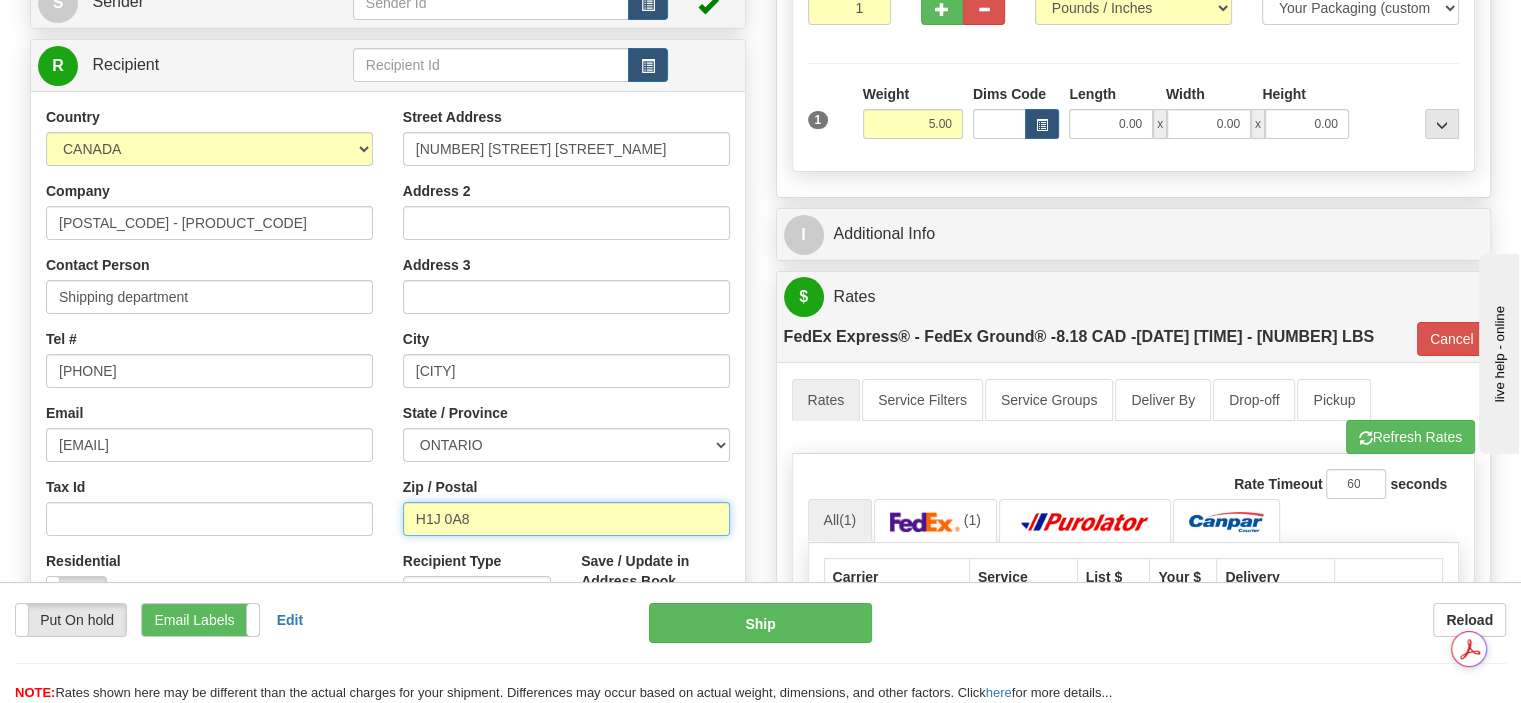 click on "Country
AFGHANISTAN
ALAND ISLANDS
ALBANIA
ALGERIA
AMERICAN SAMOA
ANDORRA
ANGOLA
ANGUILLA
ANTIGUA AND BARBUDA
ARGENTINA
ARMENIA
ARUBA
AUSTRALIA
AUSTRIA
AZERBAIJAN
AZORES
BAHAMAS
BAHRAIN
BANGLADESH
BARBADOS
BELARUS
BELGIUM
BELIZE
BENIN
BERMUDA
BHUTAN
BOLIVIA
BONAIRE, SAINT EUSTATIUS AND SABA
BOSNIA
BOTSWANA
BOUVET ISLAND
BRAZIL
BRITISH INDIAN OCEAN TERRITORY
BRITISH VIRGIN ISLANDS
BRUNEI
BULGARIA
BURKINA FASO
BURUNDI
CAMBODIA
CAMEROON
CANADA
CANARY ISLANDS
CAPE VERDE
CAYMAN ISLANDS
CENTRAL AFRICAN REPUBLIC
CHAD
CHILE
CHINA
CHRISTMAS ISLAND
COCOS (KEELING) ISLANDS
COLOMBIA
COMOROS
CONGO
CONGO, DEMOCRATIC REPUBLIC OF
COOK ISLANDS
COSTA RICA
CROATIA
CURAÇAO
CYPRUS
CZECH REPUBLIC
DENMARK
DJIBOUTI
DOMINICA
DOMINICAN REPUBLIC
EAST TIMOR
ECUADOR
EGYPT
EL SALVADOR
EQUATORIAL GUINEA
ERITREA
ESTONIA
ETHIOPIA" at bounding box center (388, 376) 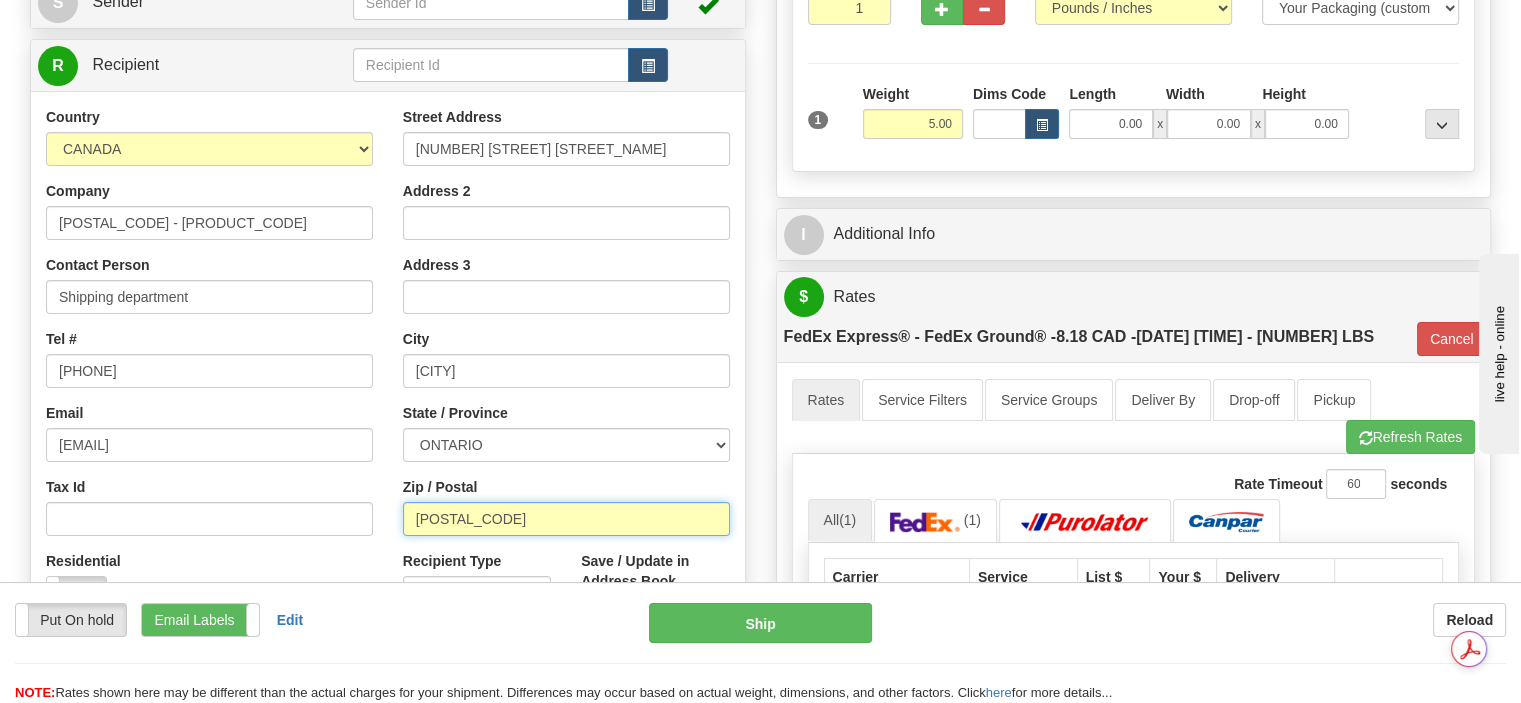 type on "K8N 4Z6" 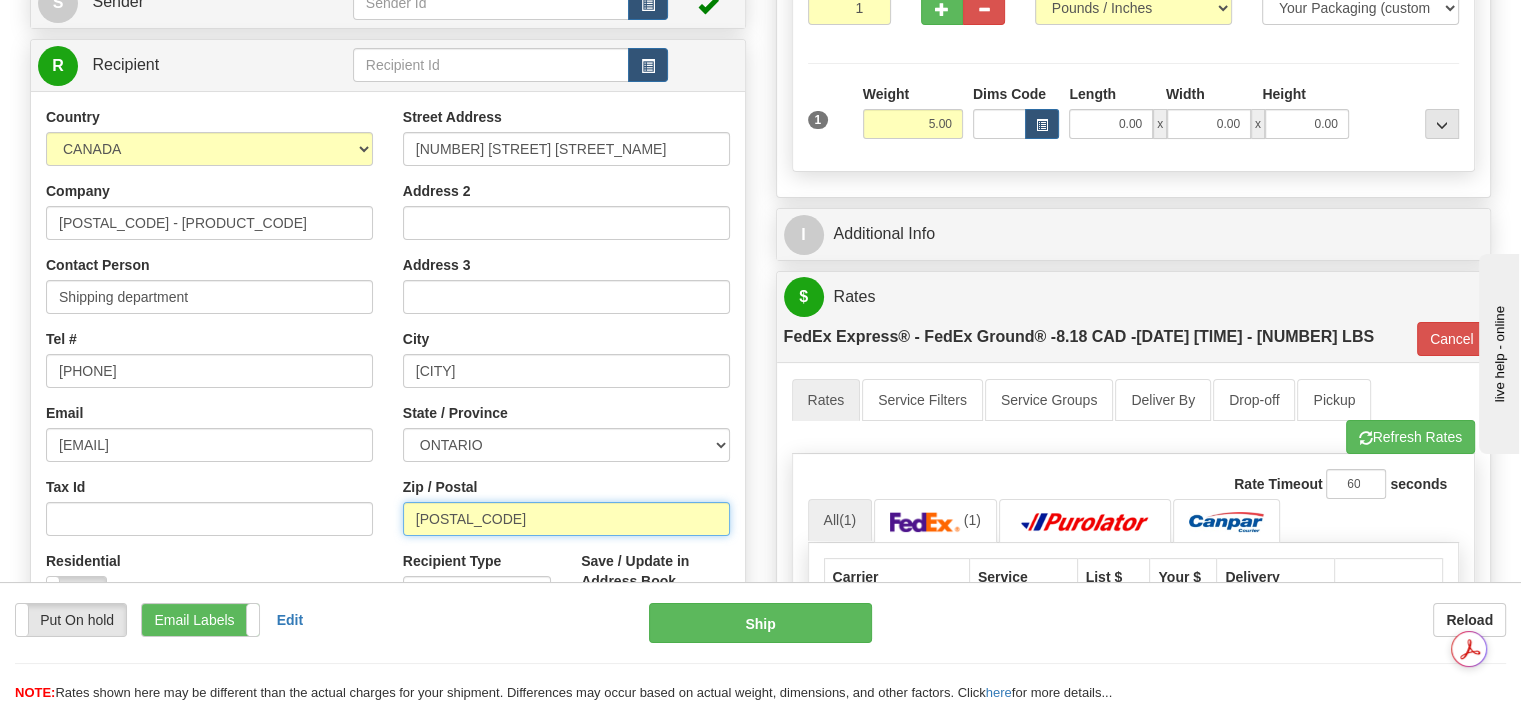 type on "92" 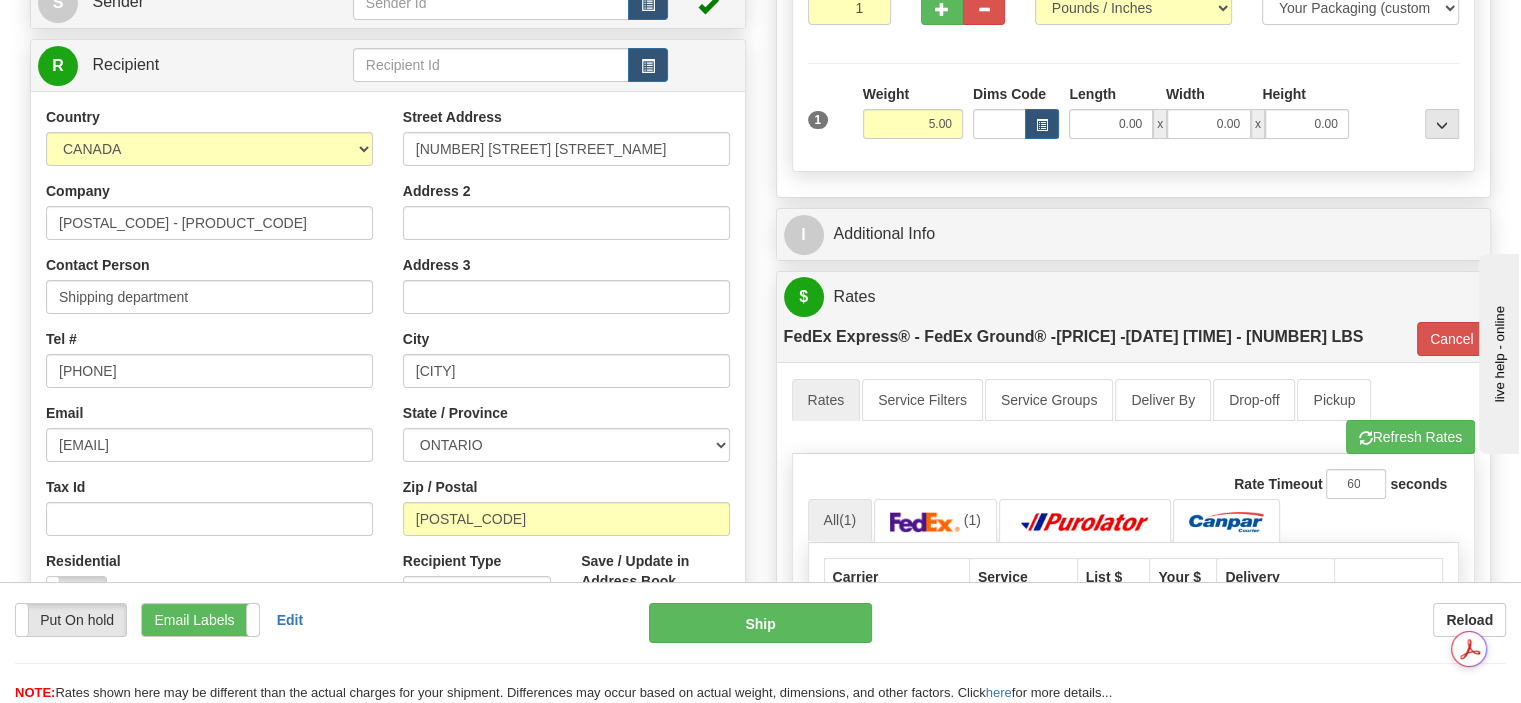 click on "Email
CS@support.sleepcountry.ca" at bounding box center (209, 432) 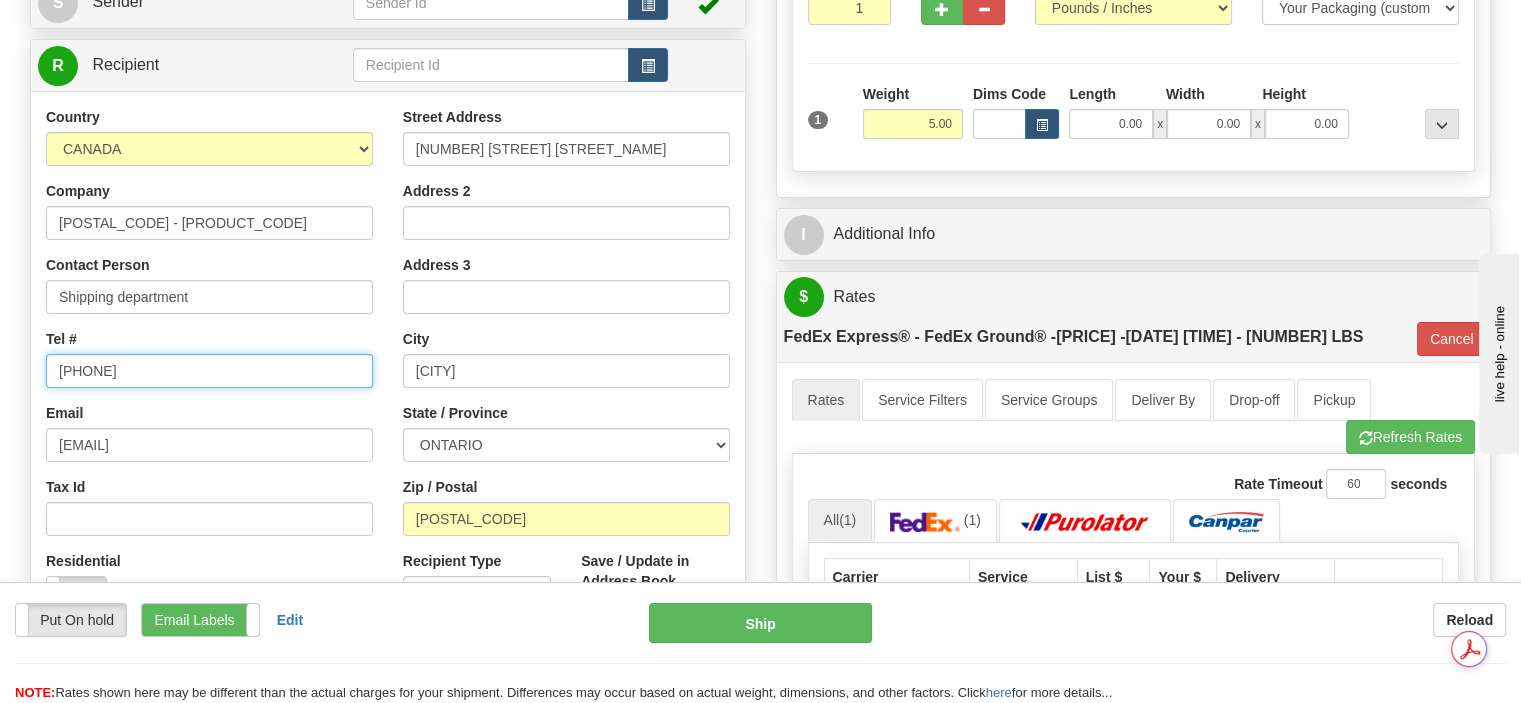 drag, startPoint x: 182, startPoint y: 375, endPoint x: -246, endPoint y: 303, distance: 434.01382 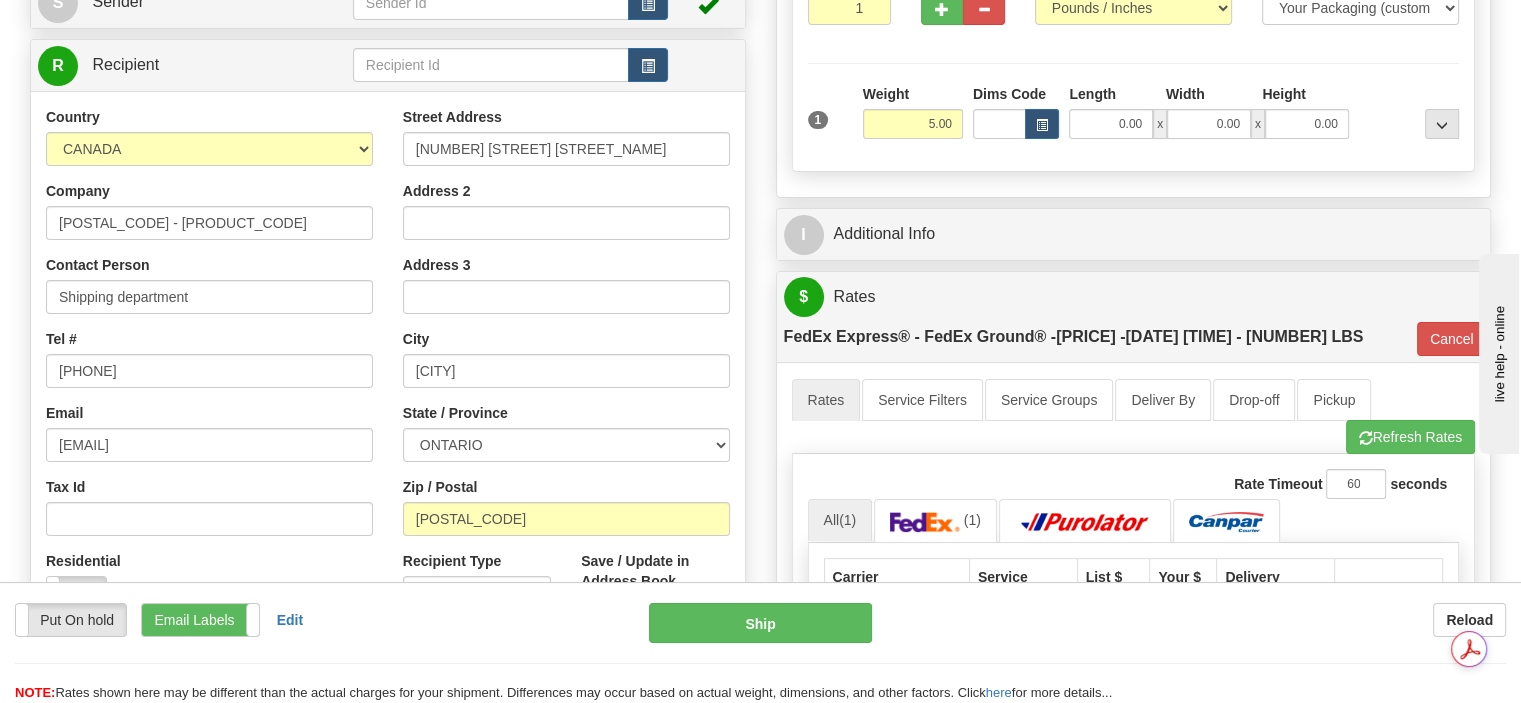 click on "Tel #
1-888-753-3788" at bounding box center (209, 358) 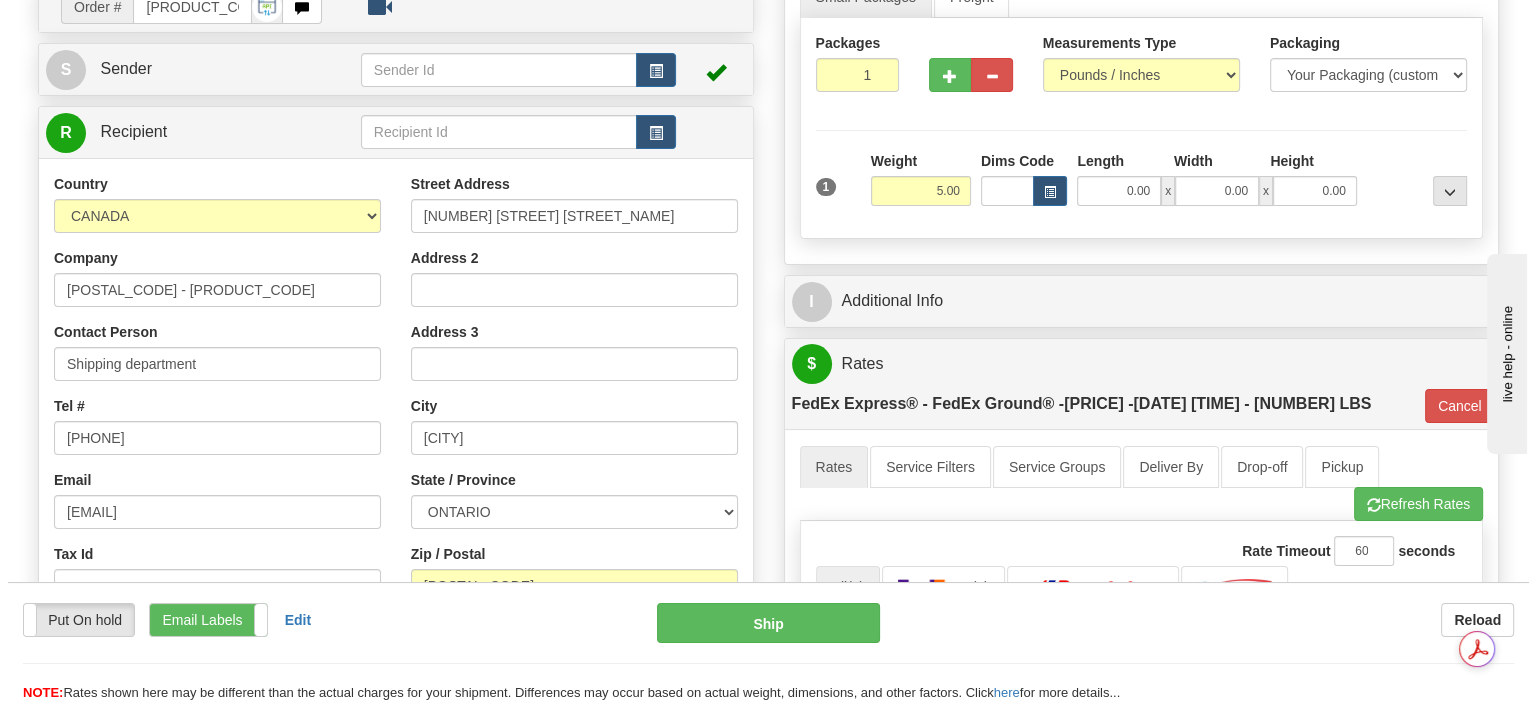 scroll, scrollTop: 100, scrollLeft: 0, axis: vertical 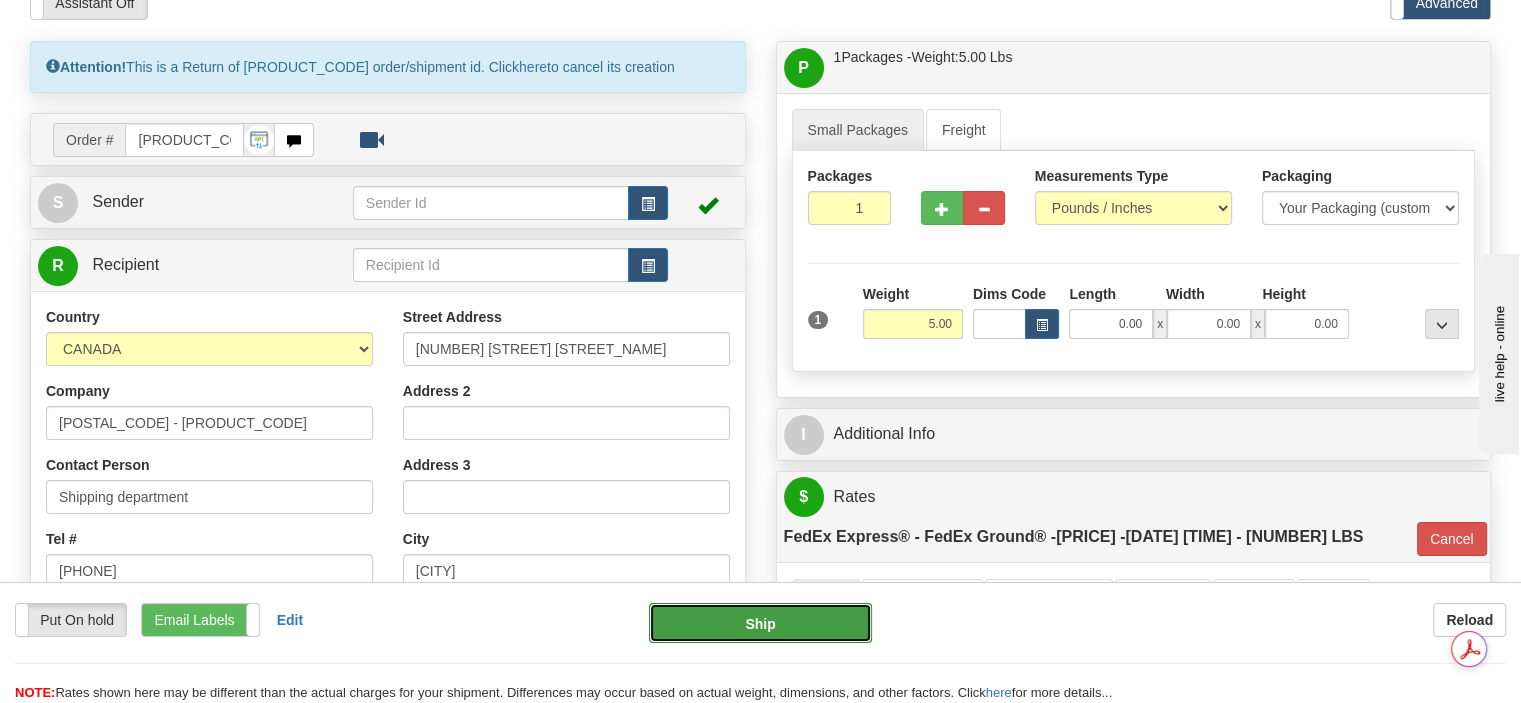 click on "Ship" at bounding box center (761, 623) 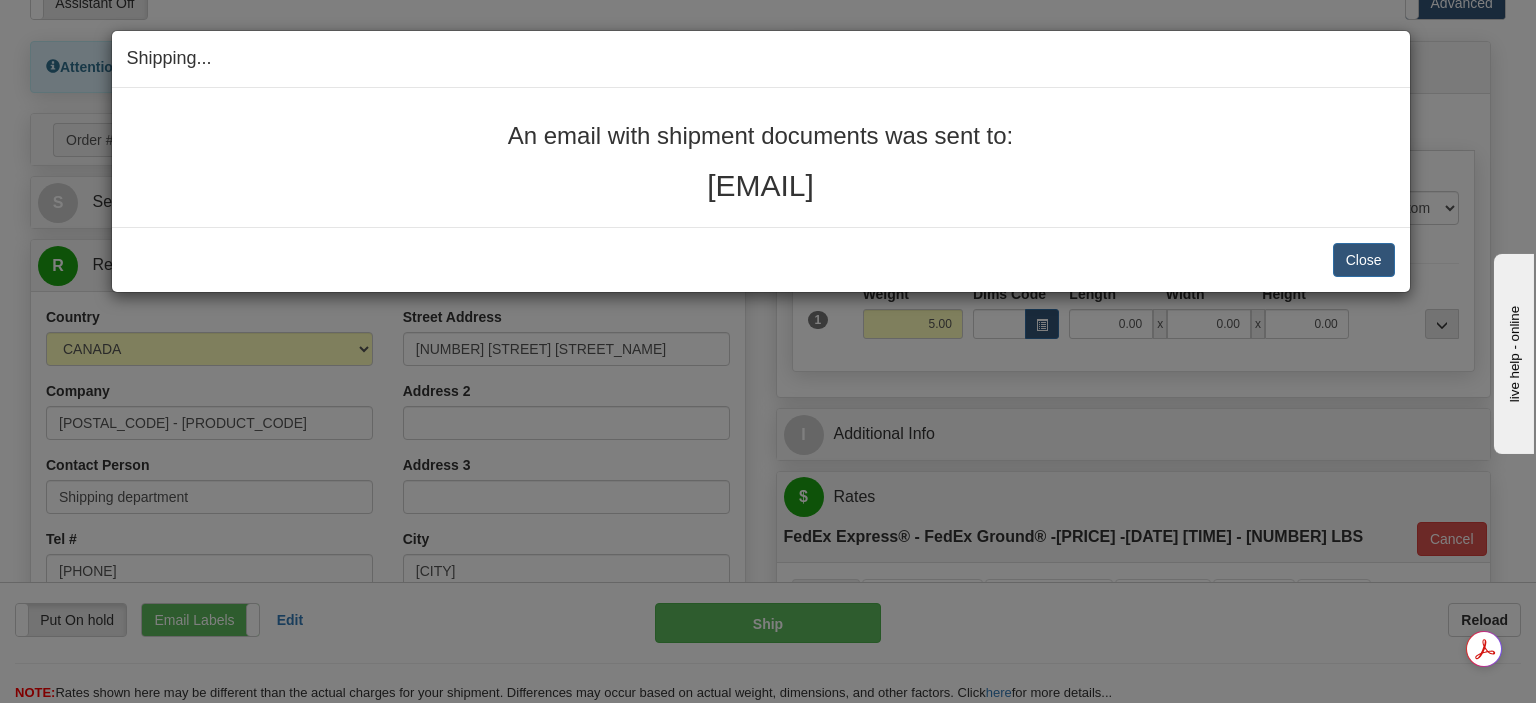 drag, startPoint x: 975, startPoint y: 187, endPoint x: 476, endPoint y: 128, distance: 502.47586 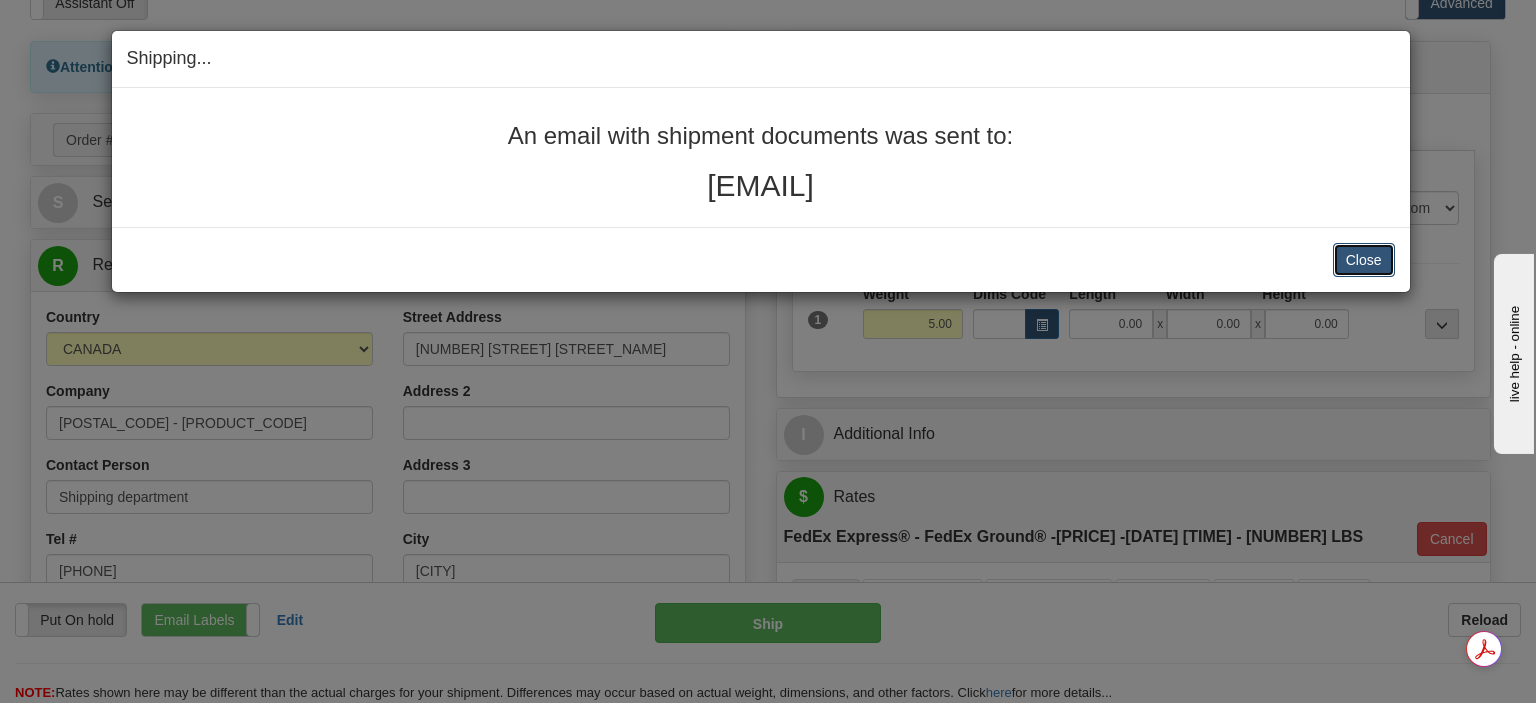 click on "Close" at bounding box center [1364, 260] 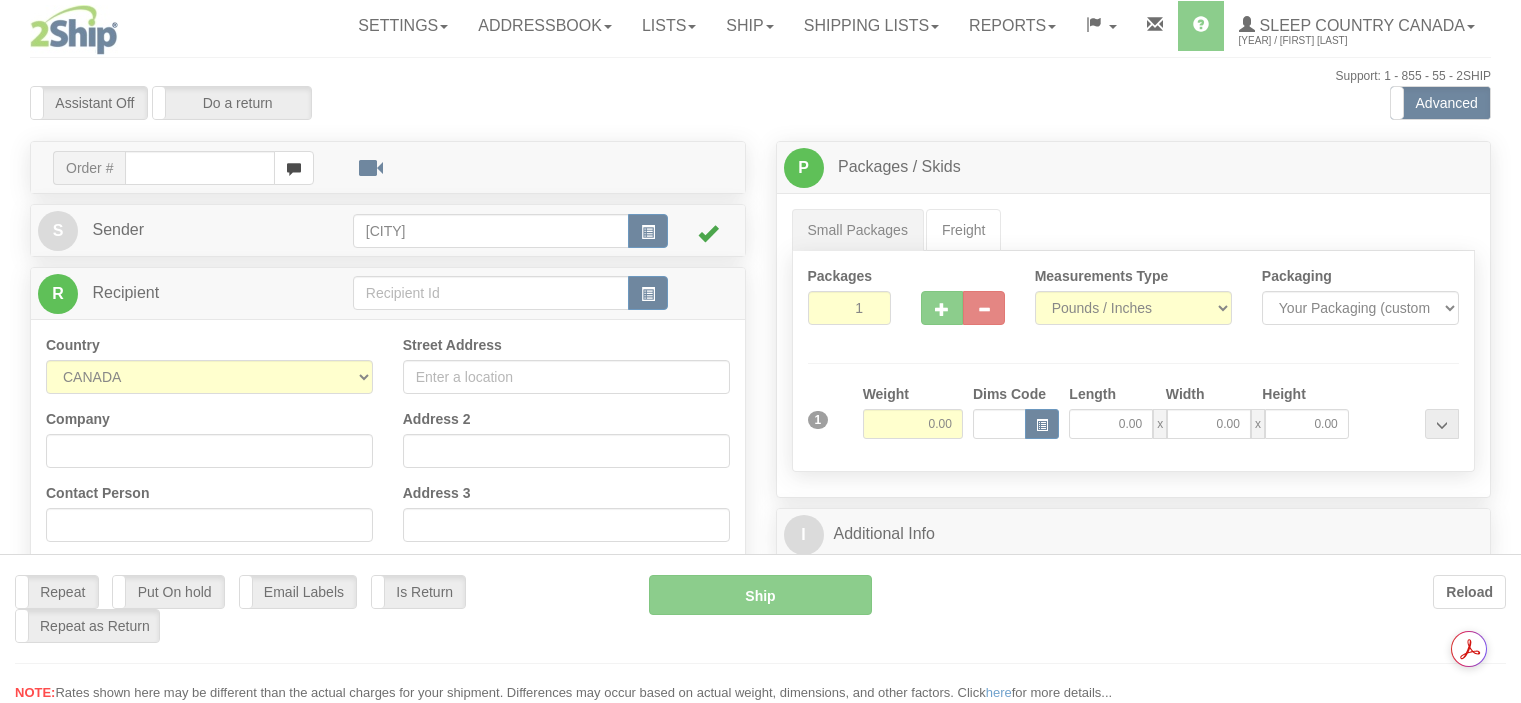 scroll, scrollTop: 0, scrollLeft: 0, axis: both 